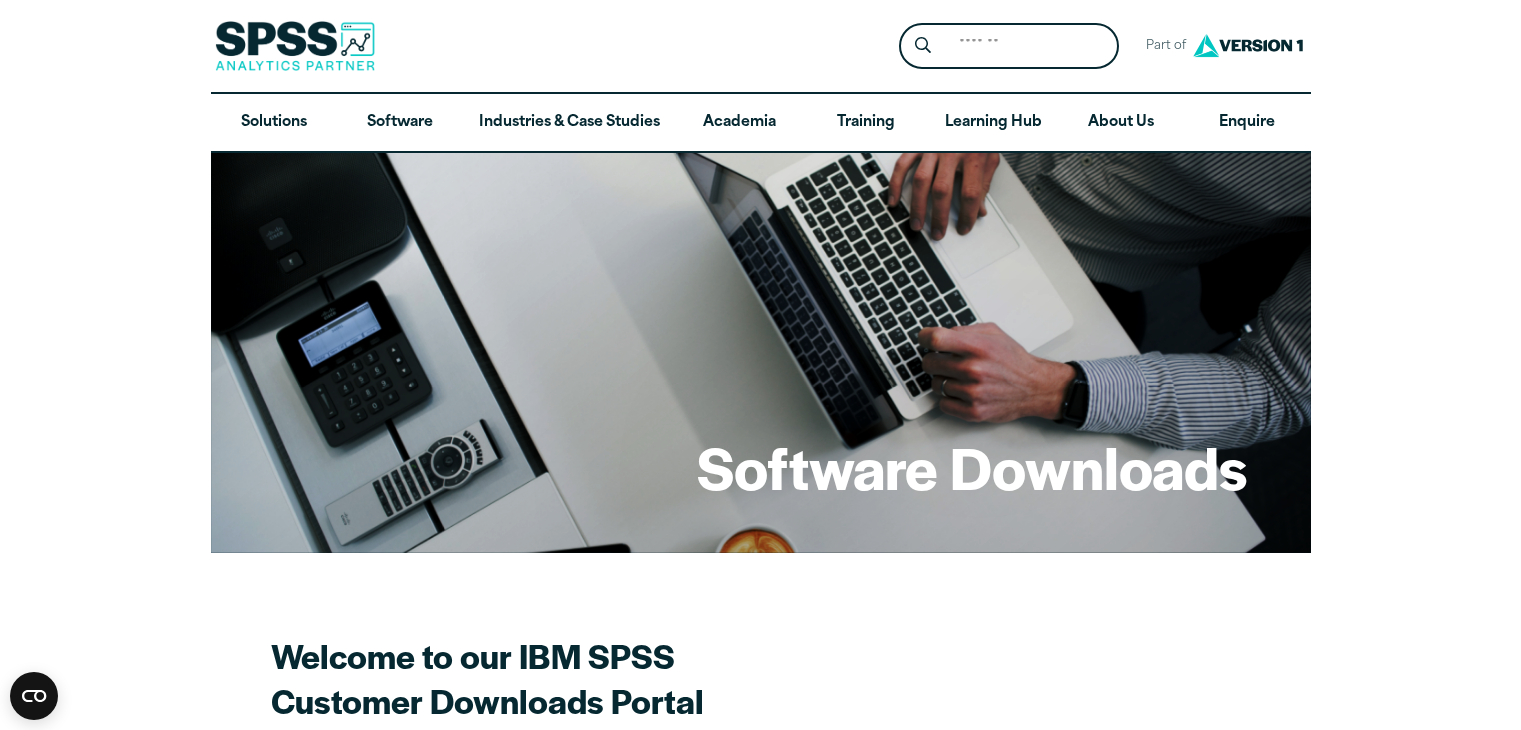 scroll, scrollTop: 1166, scrollLeft: 0, axis: vertical 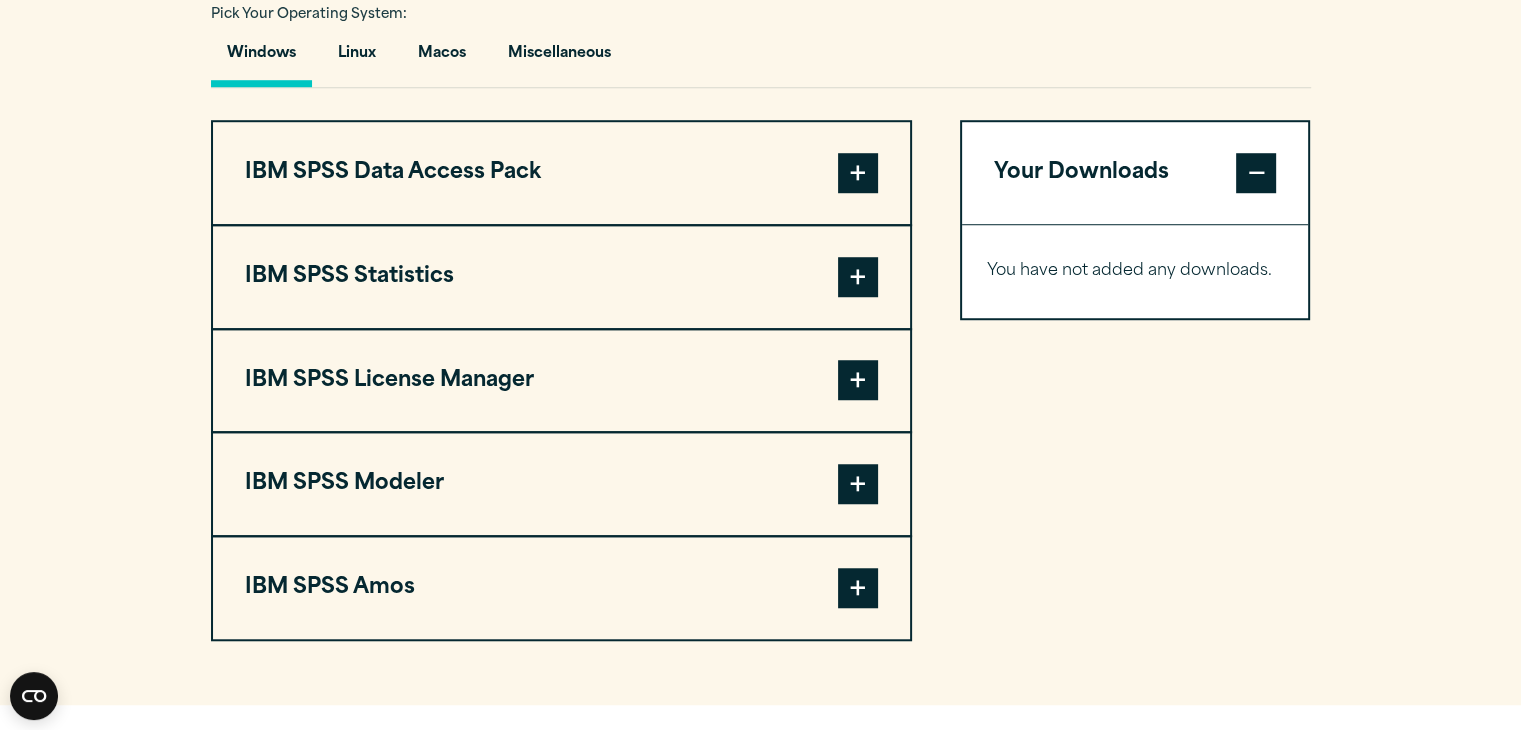 click at bounding box center [858, 173] 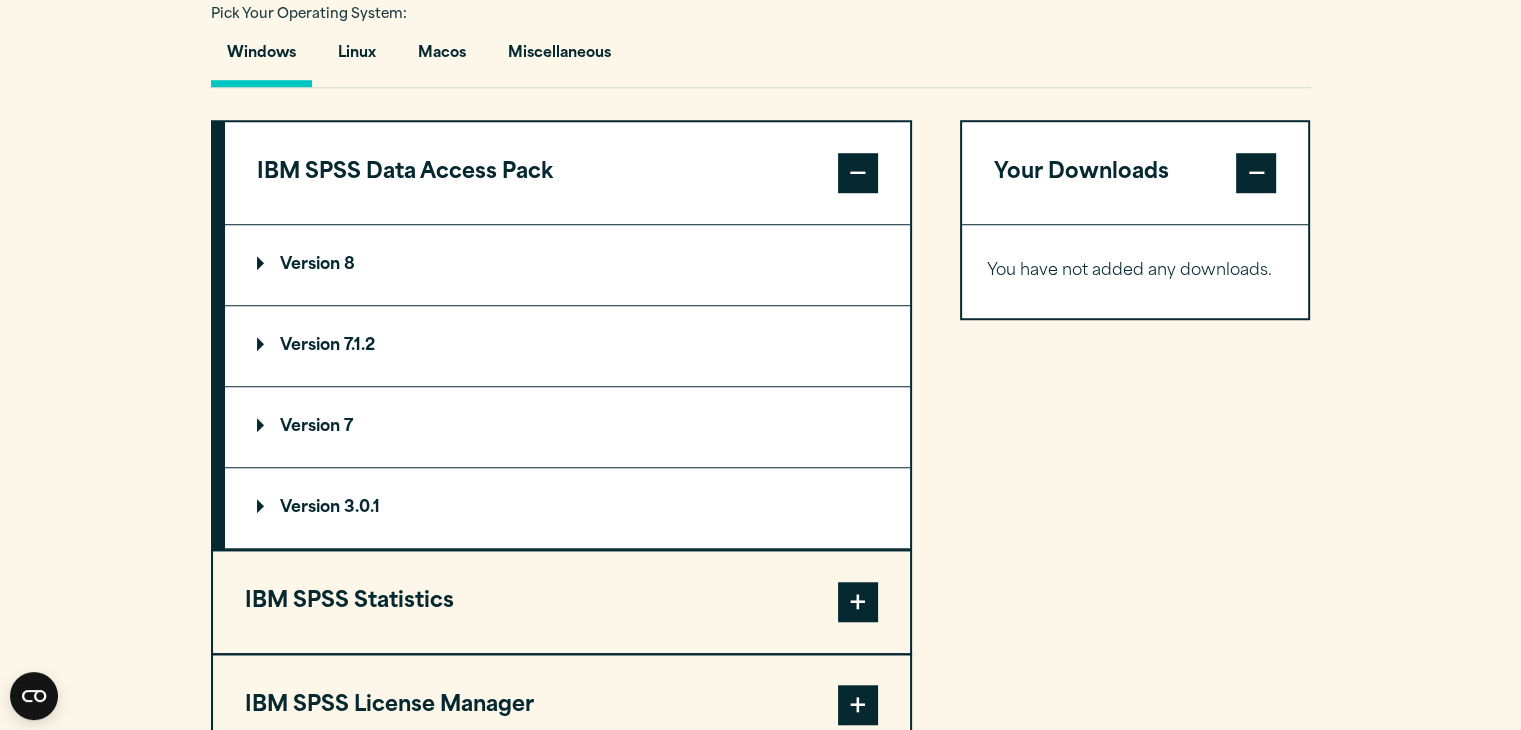 click at bounding box center (858, 173) 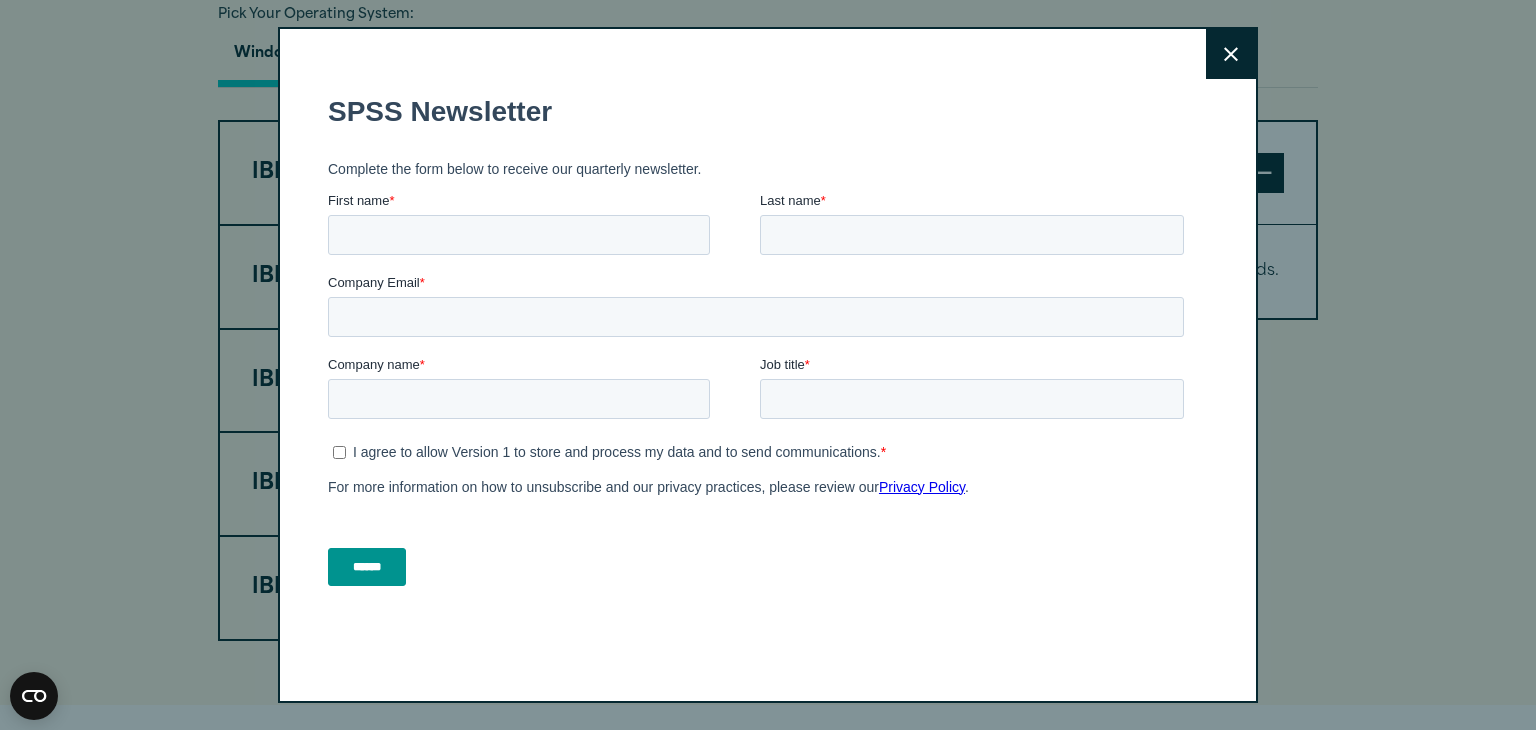 click on "Close" at bounding box center (1231, 54) 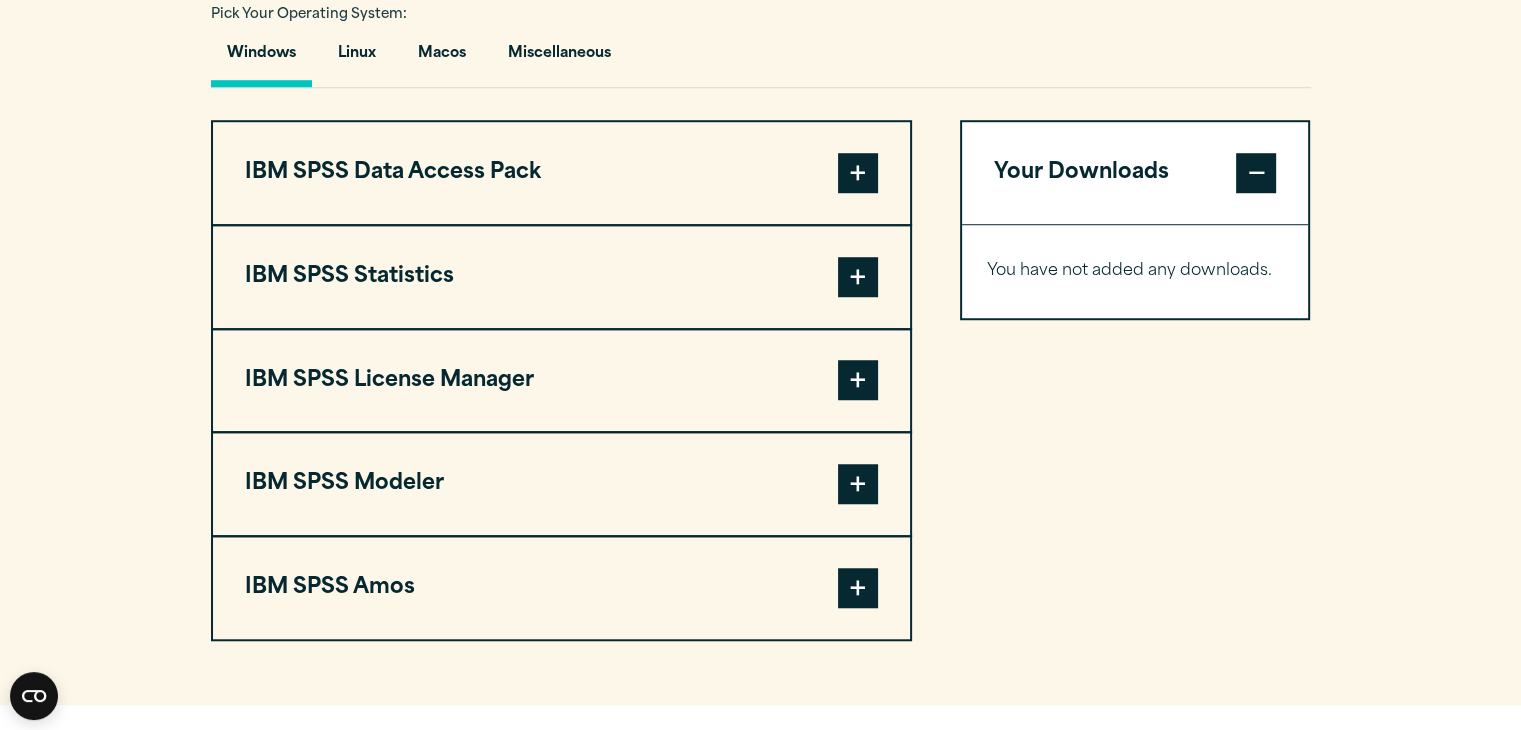 click at bounding box center (858, 173) 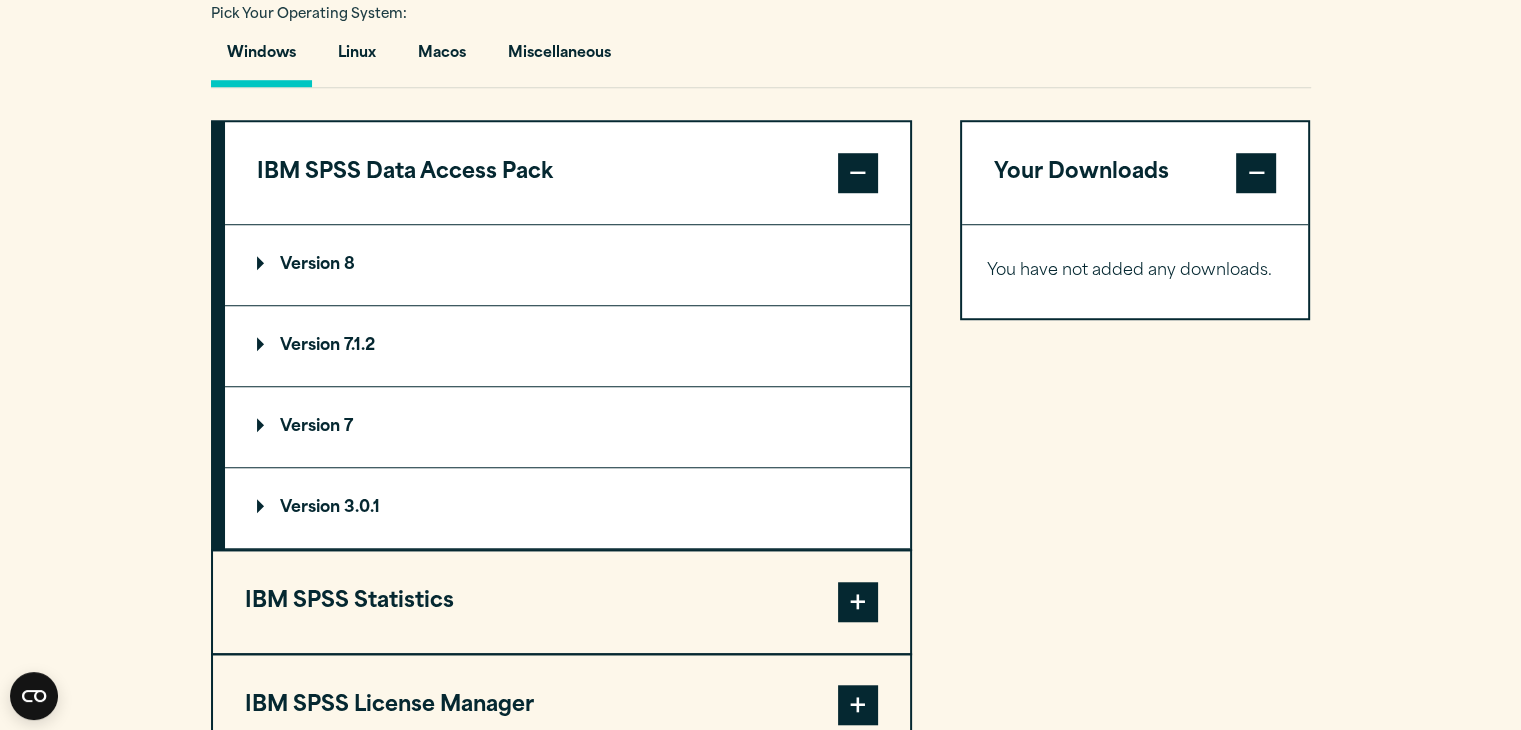 click on "Version 8" at bounding box center [567, 265] 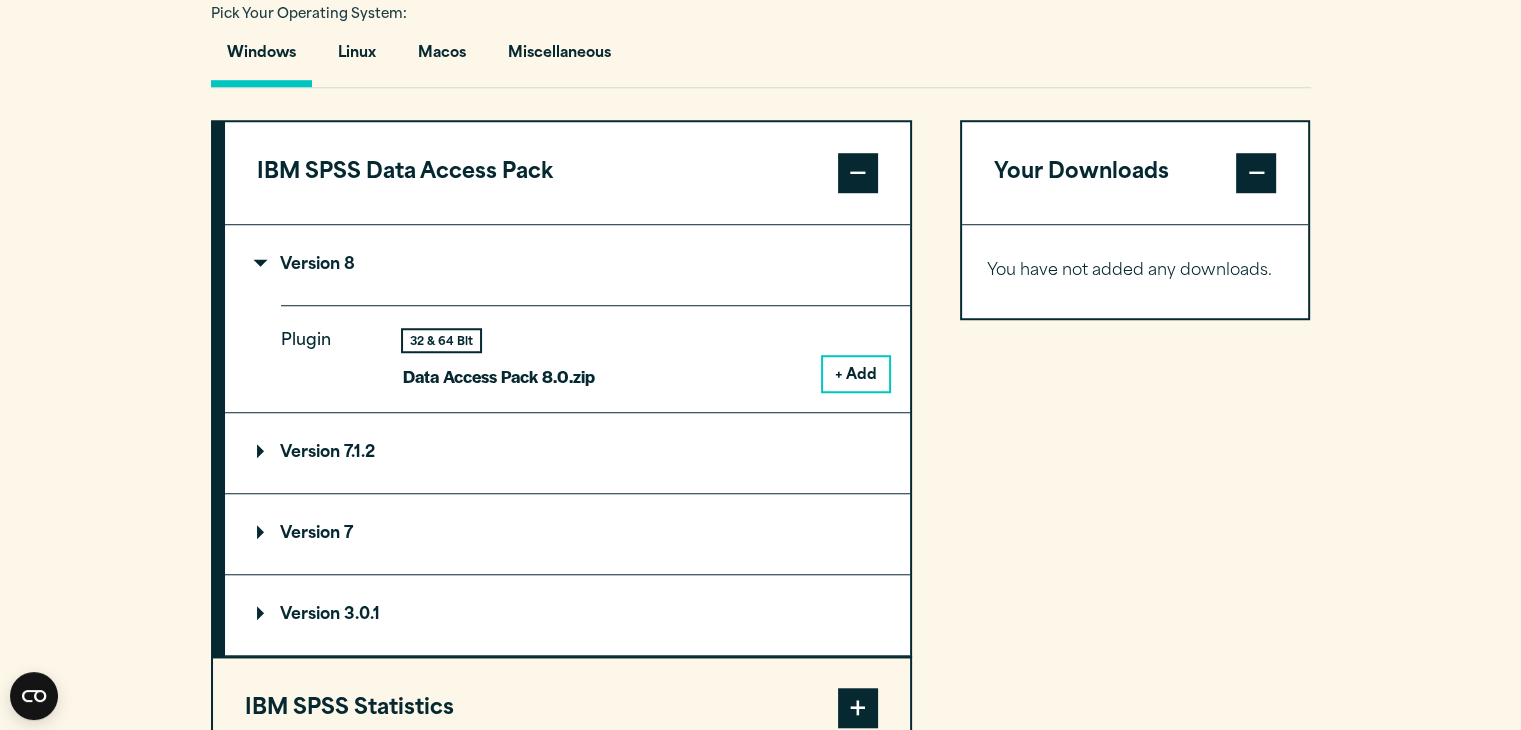 click on "+ Add" at bounding box center [856, 374] 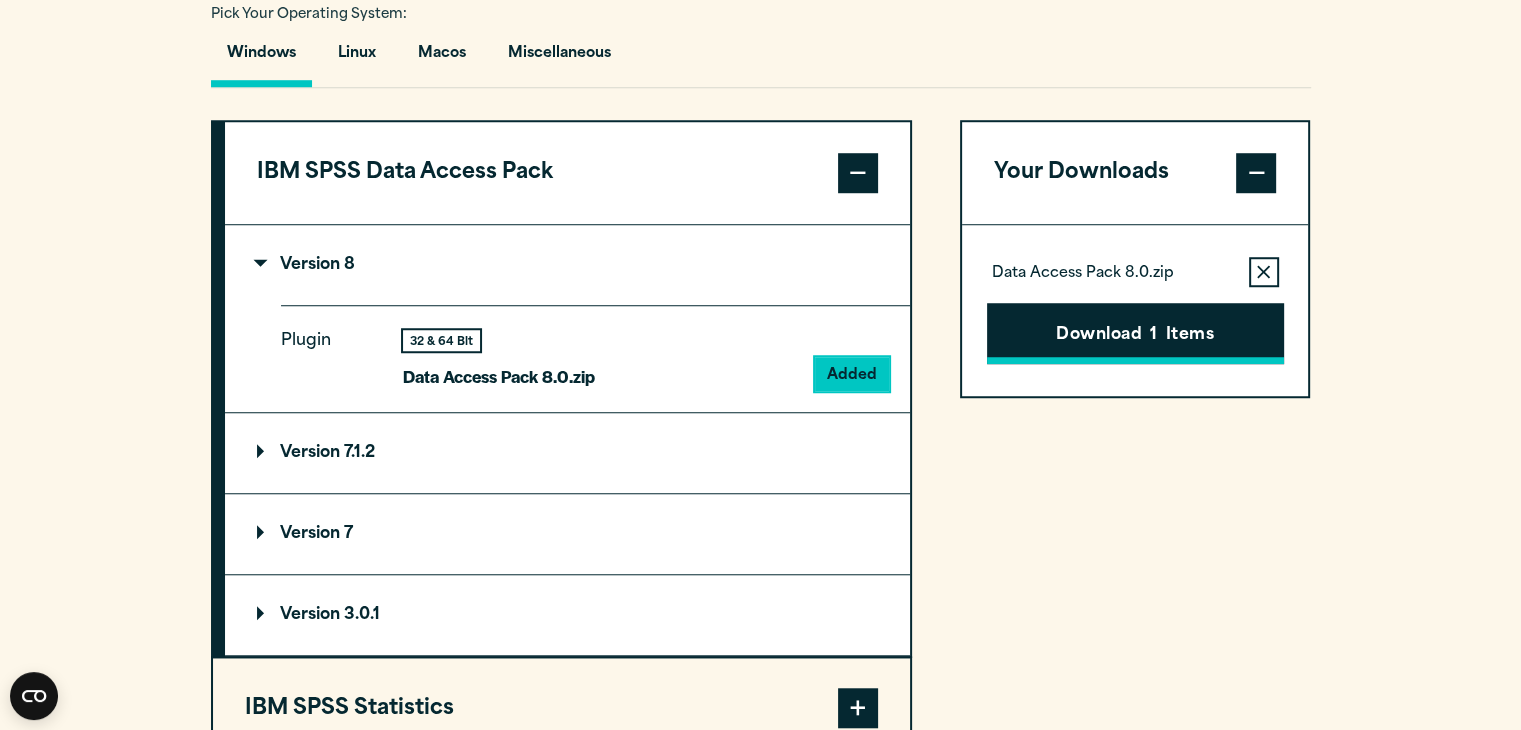 click on "Download  1  Items" at bounding box center (1135, 334) 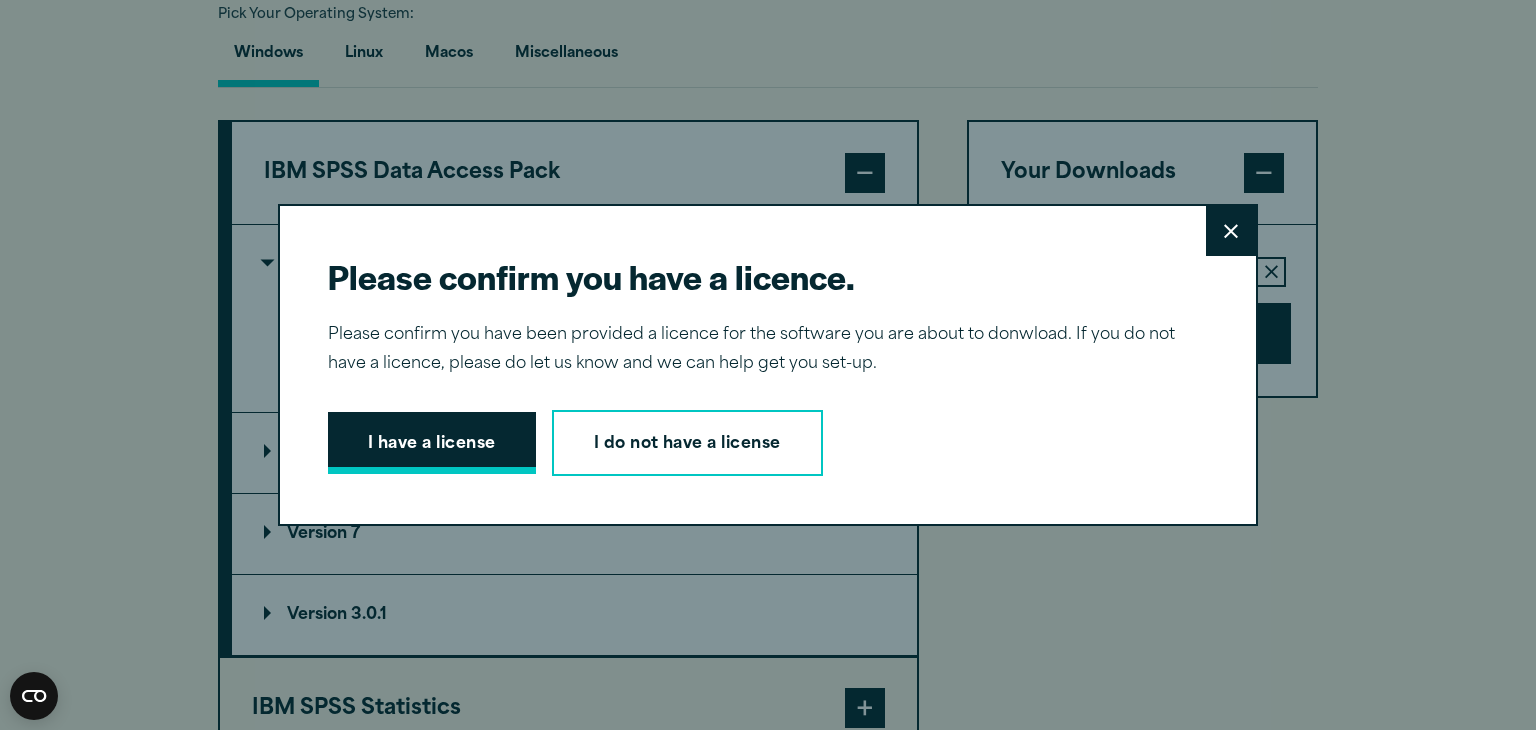 click on "I have a license" at bounding box center [432, 443] 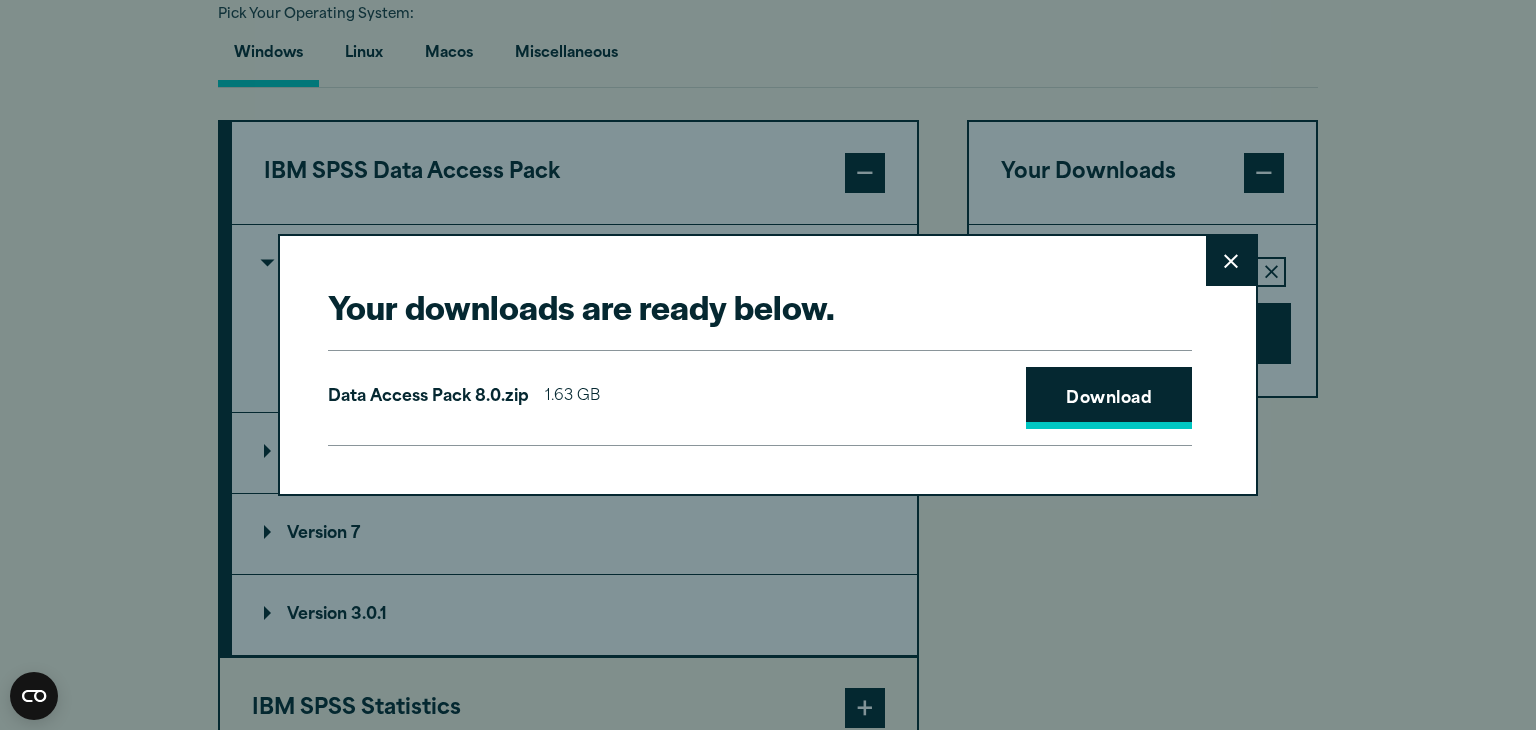 click on "Download" at bounding box center [1109, 398] 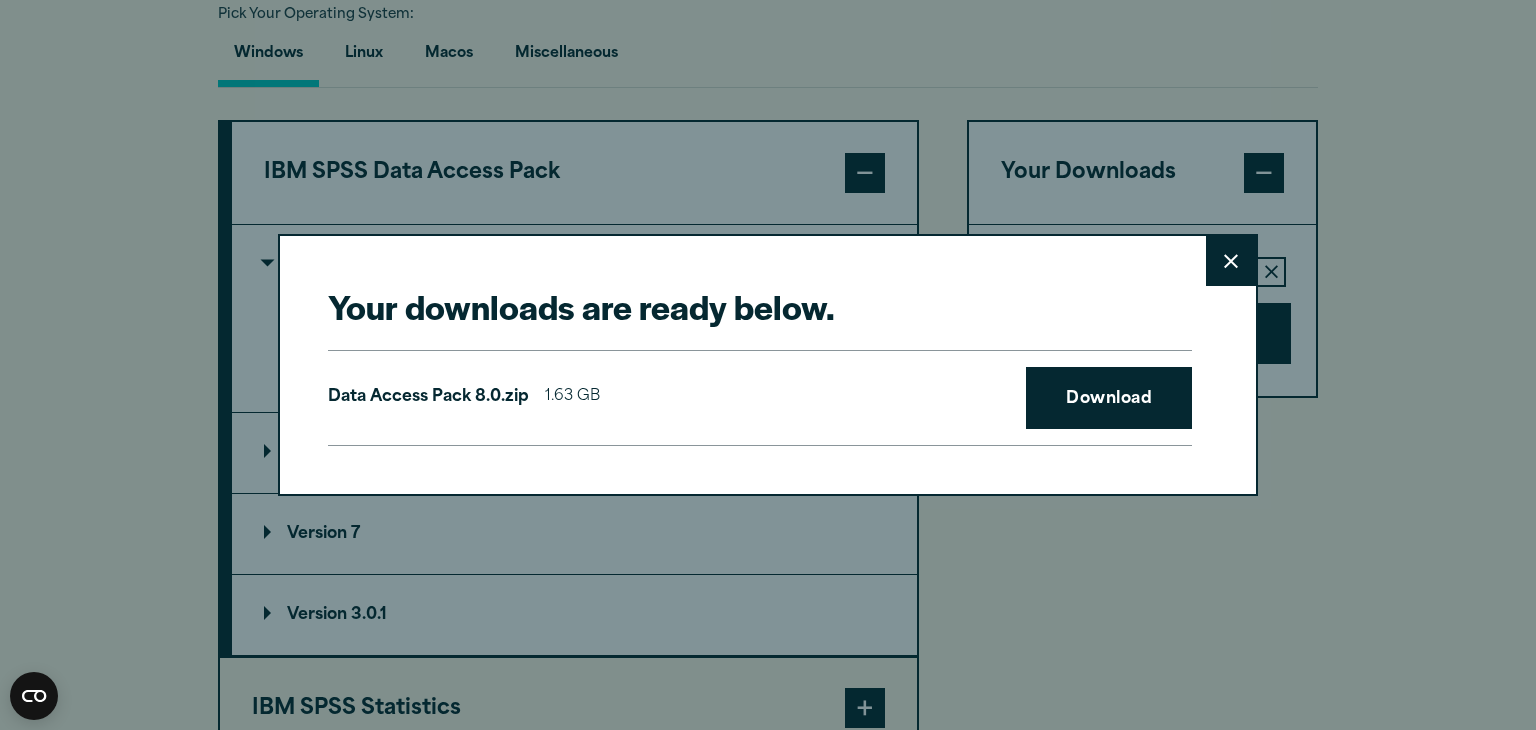 click on "Close" at bounding box center (1231, 261) 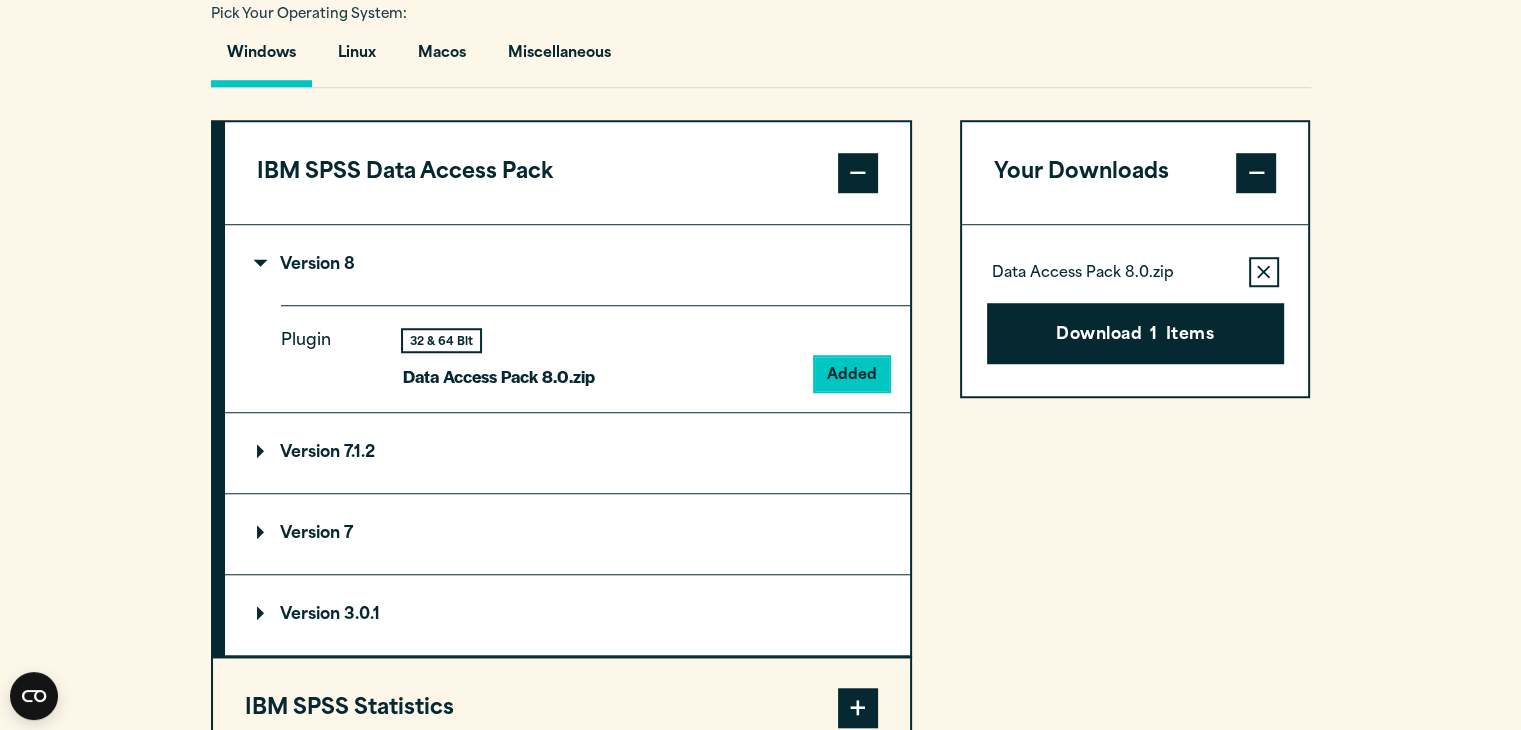 click on "Select your software downloads
Use the table below to find and navigate to your desired downloads. You can add multiple files to your pack before downloading them.
Pick Your Operating System:
[OS]
[OS]
[OS]
Miscellaneous
IBM SPSS Data Access Pack
Version 8 Plugin 32 & 64 Bit Added Plugin" at bounding box center [760, 442] 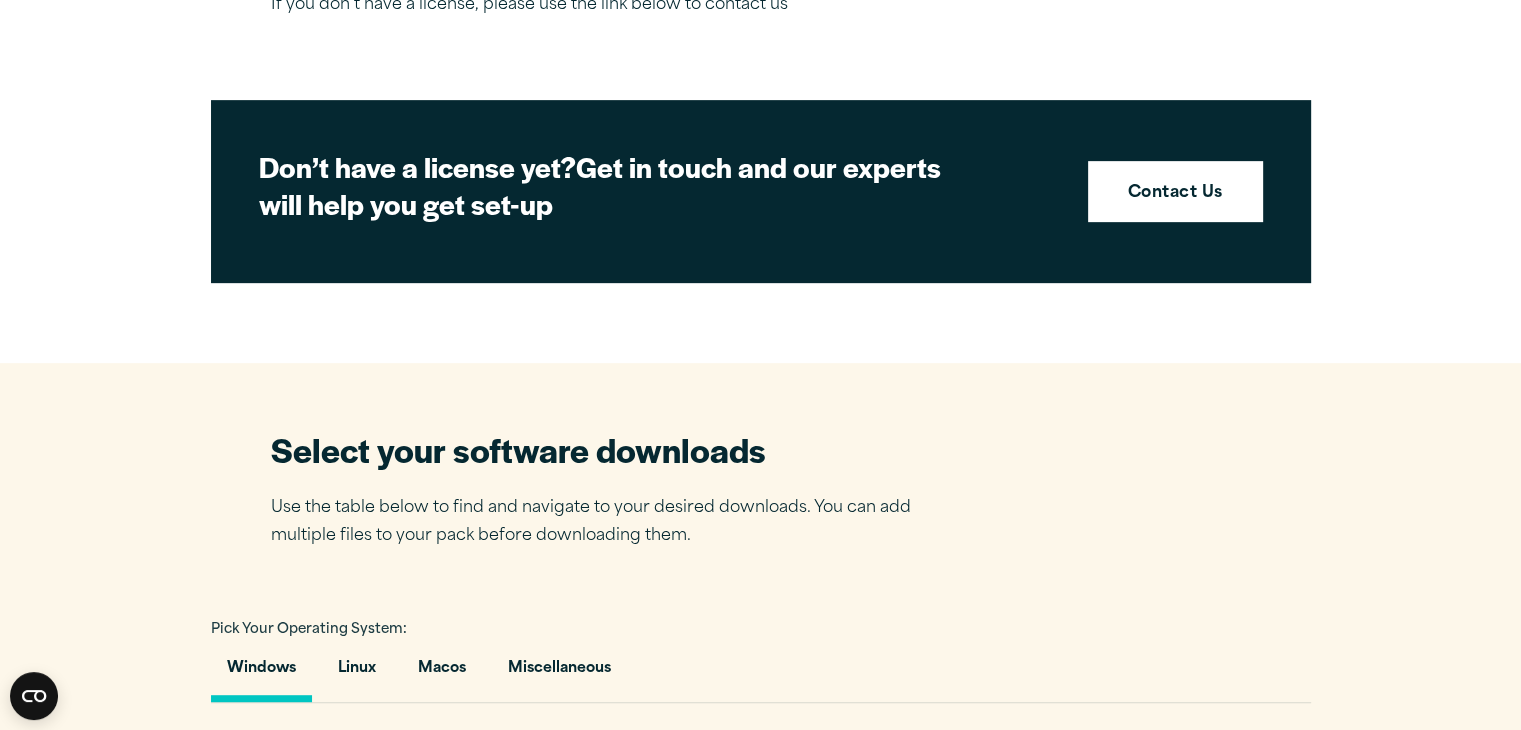 scroll, scrollTop: 833, scrollLeft: 0, axis: vertical 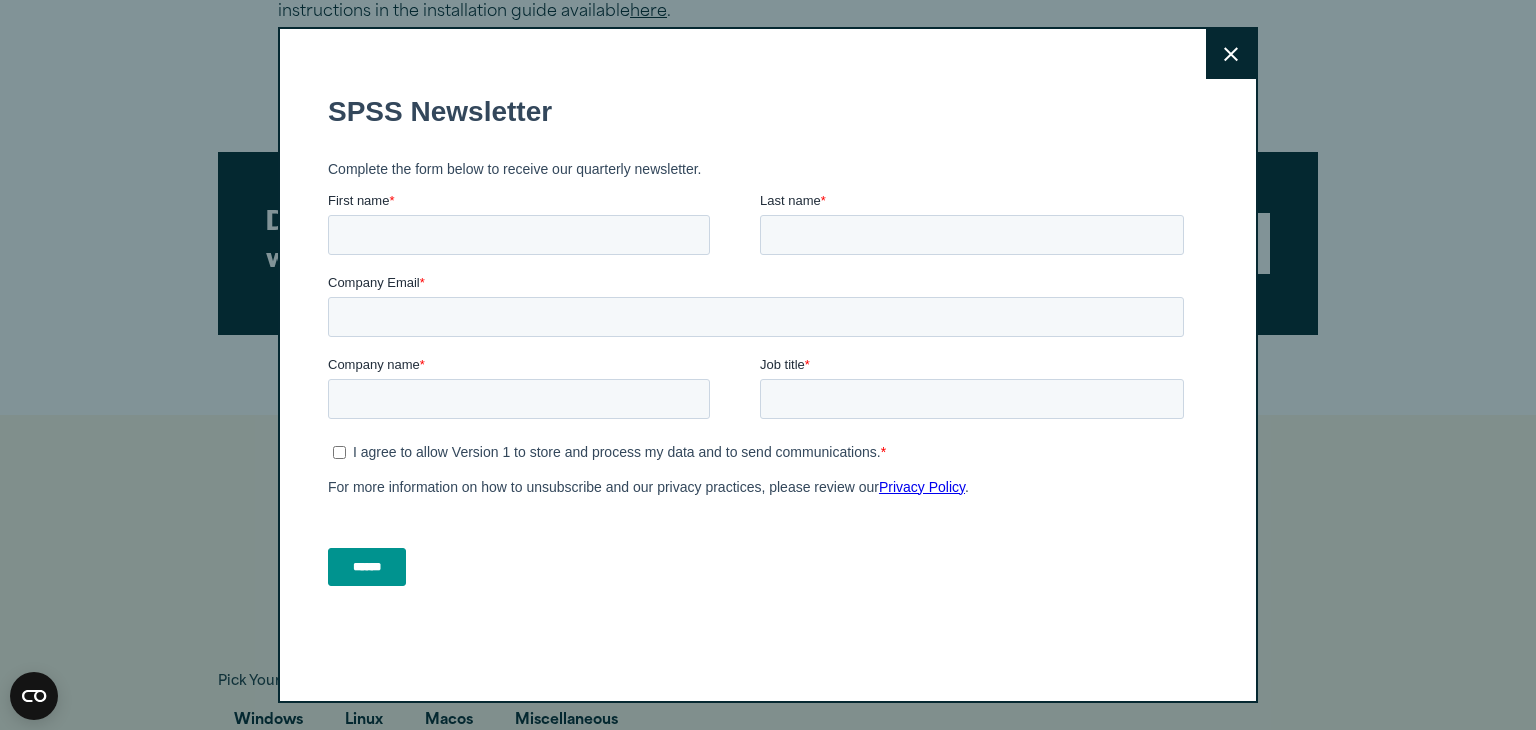 click on "Close" at bounding box center [1231, 54] 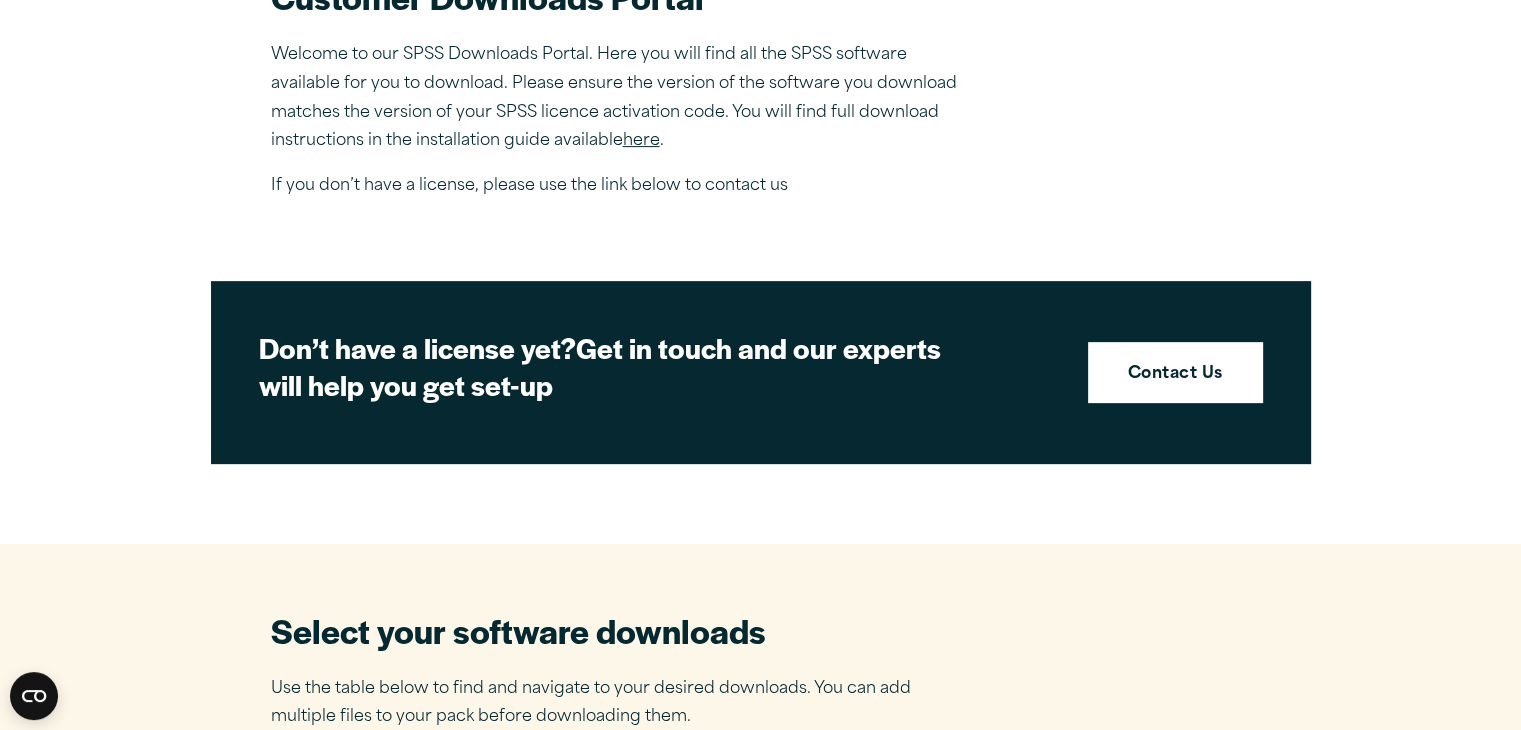 scroll, scrollTop: 666, scrollLeft: 0, axis: vertical 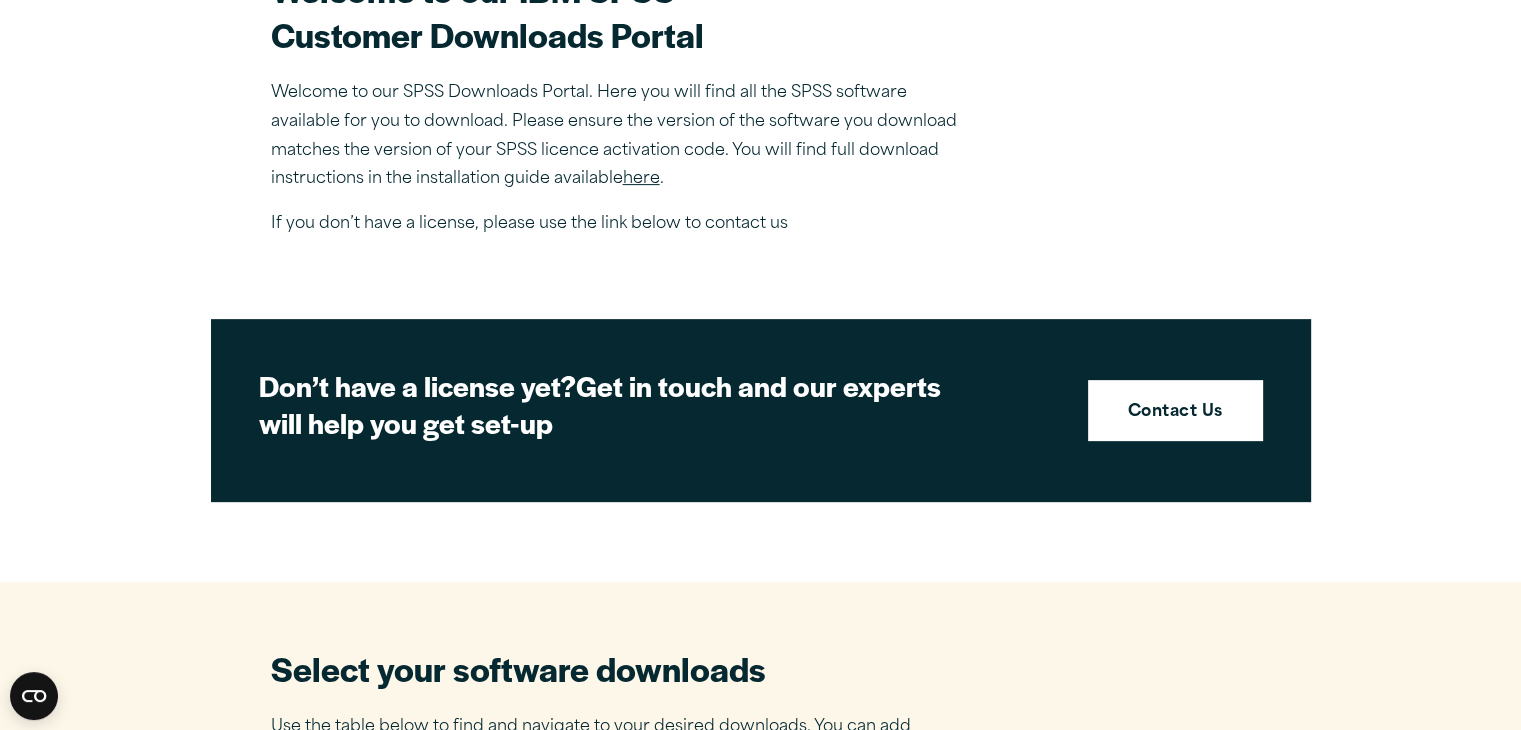 click on "here" at bounding box center [641, 179] 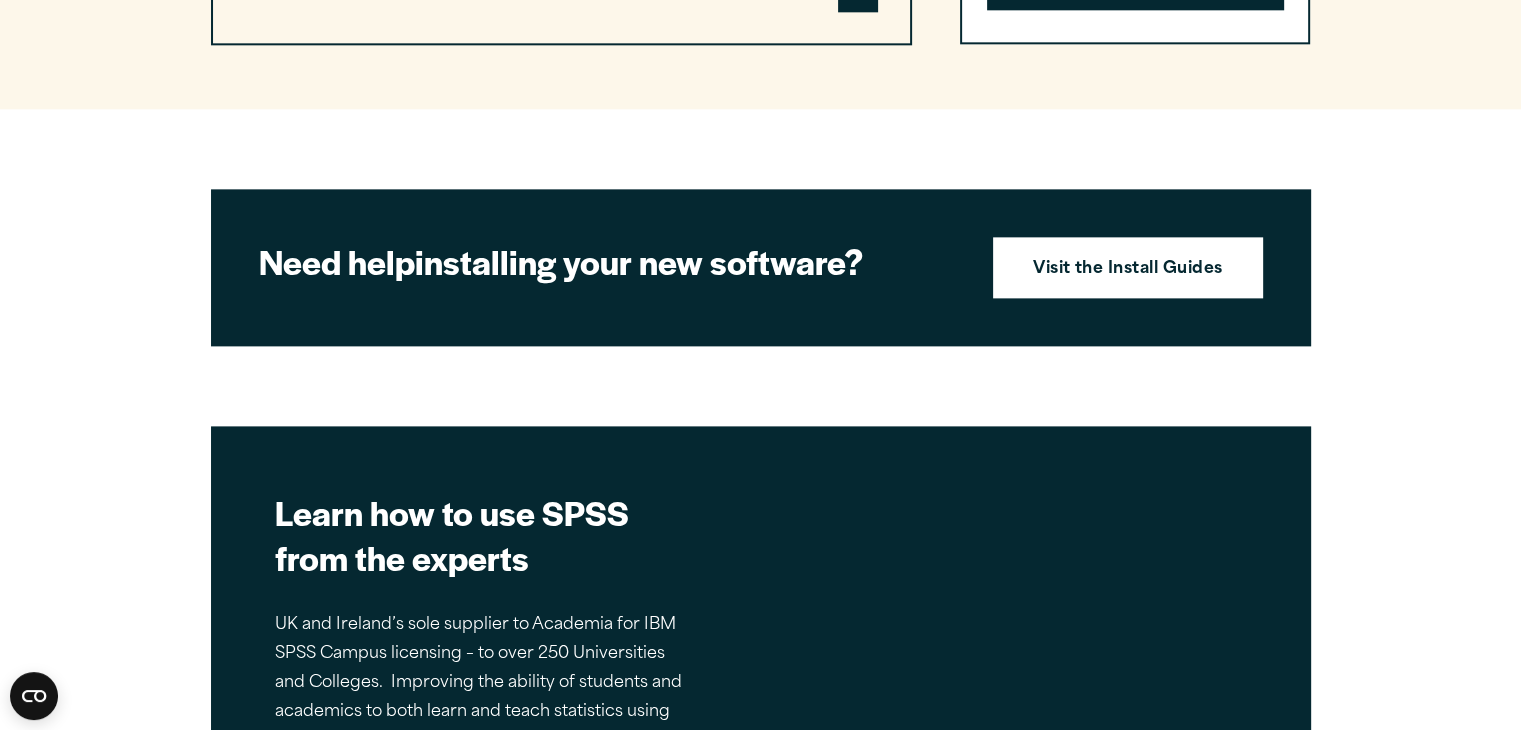 scroll, scrollTop: 2666, scrollLeft: 0, axis: vertical 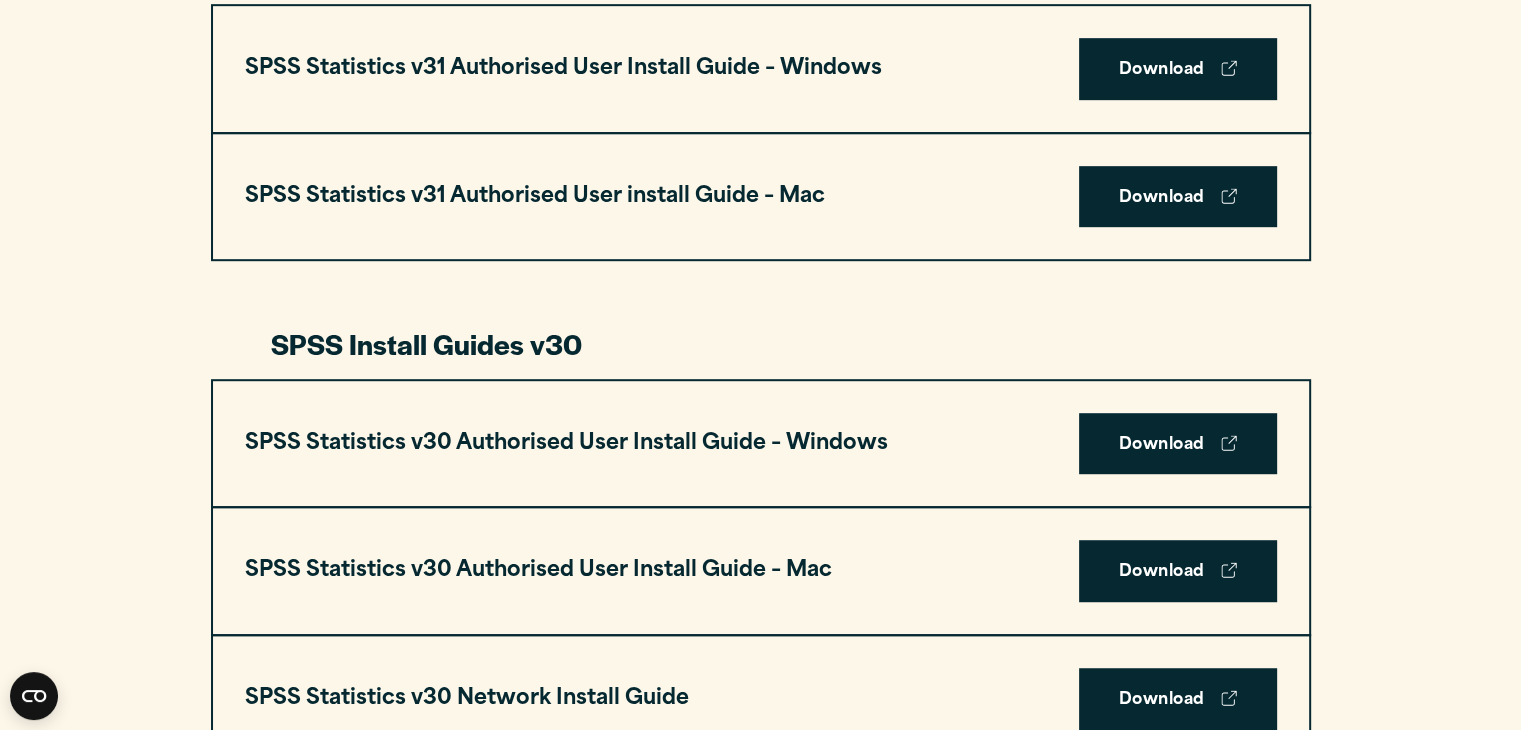 click on "SPSS Statistics Install Guides
Install Guides specific to IBM SPSS Statistics and IBM SPSS Amos
SPSS Install Guides v31
SPSS Statistics v31 Authorised User Install Guide – Windows
Download
SPSS Statistics v31 Authorised User install Guide – Mac
Download
SPSS Install Guides v30
SPSS Statistics v30 Authorised User Install Guide – Windows" at bounding box center [760, 1734] 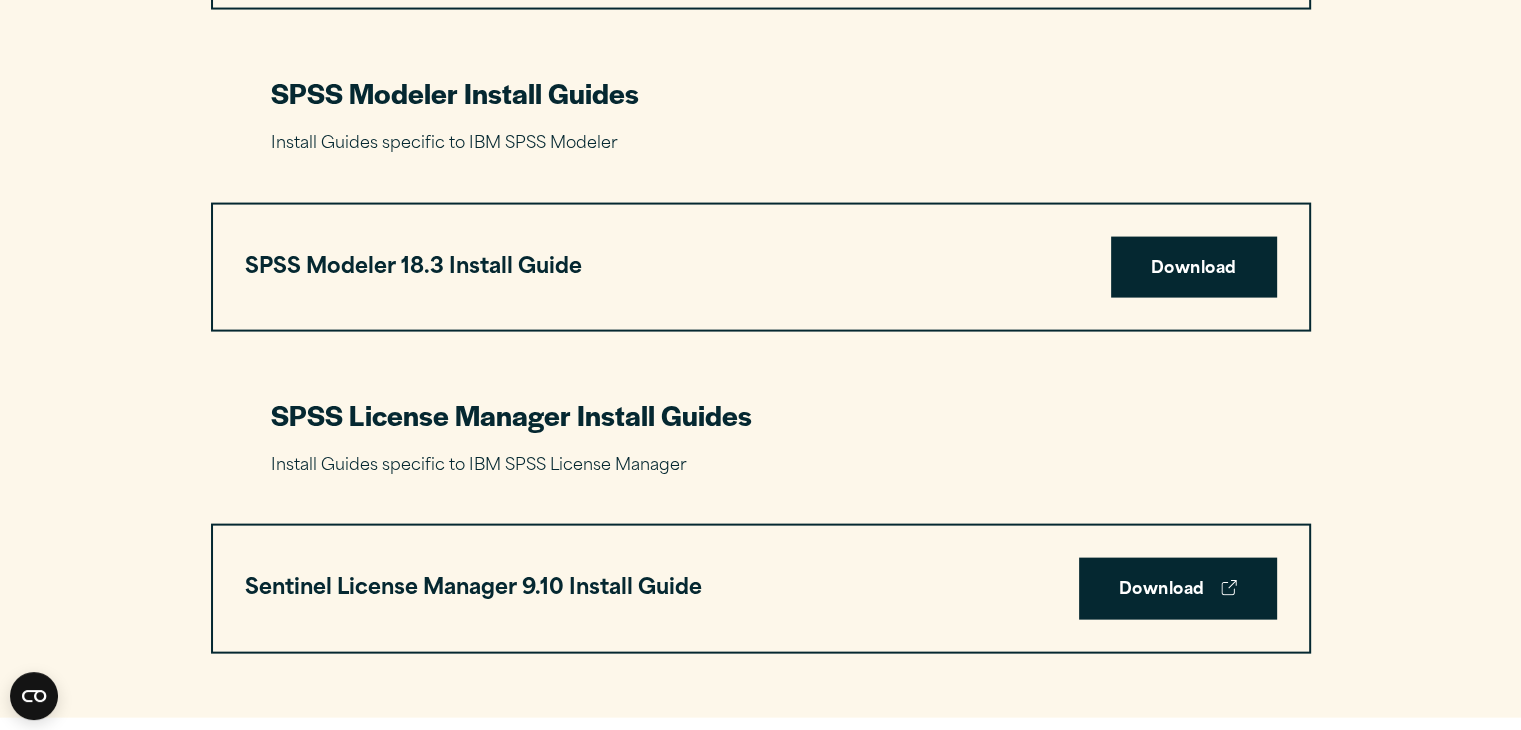 scroll, scrollTop: 4000, scrollLeft: 0, axis: vertical 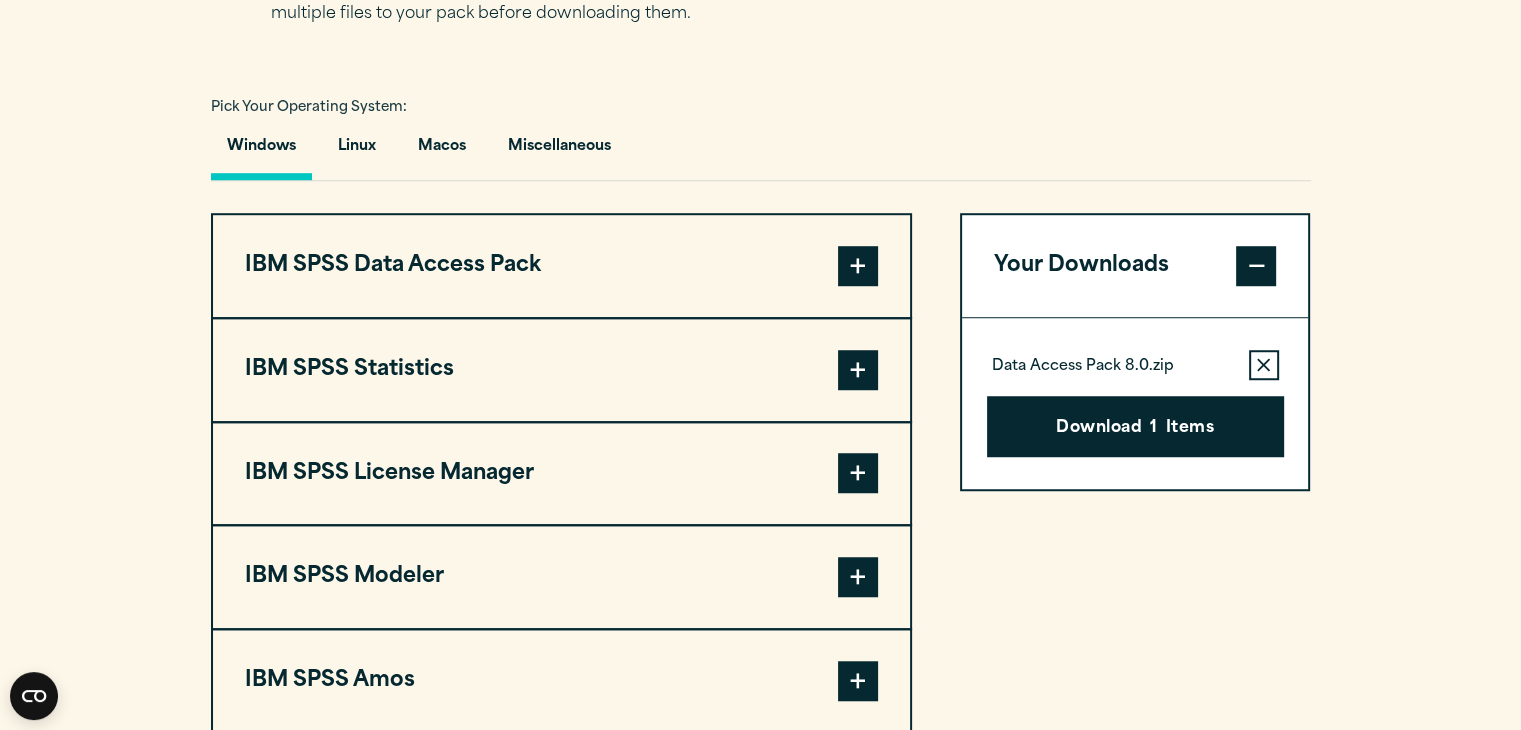 drag, startPoint x: 832, startPoint y: 61, endPoint x: 758, endPoint y: 59, distance: 74.02702 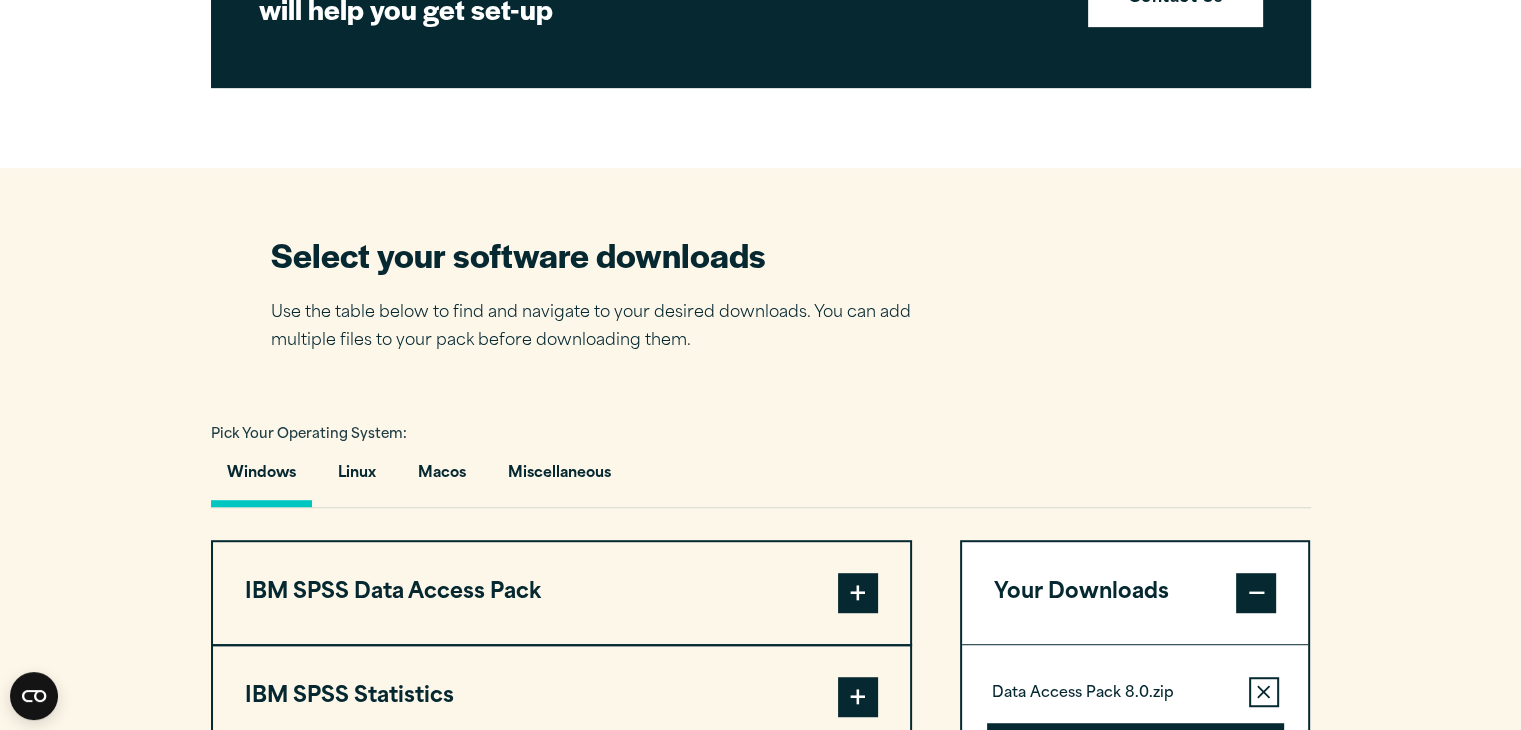 scroll, scrollTop: 702, scrollLeft: 0, axis: vertical 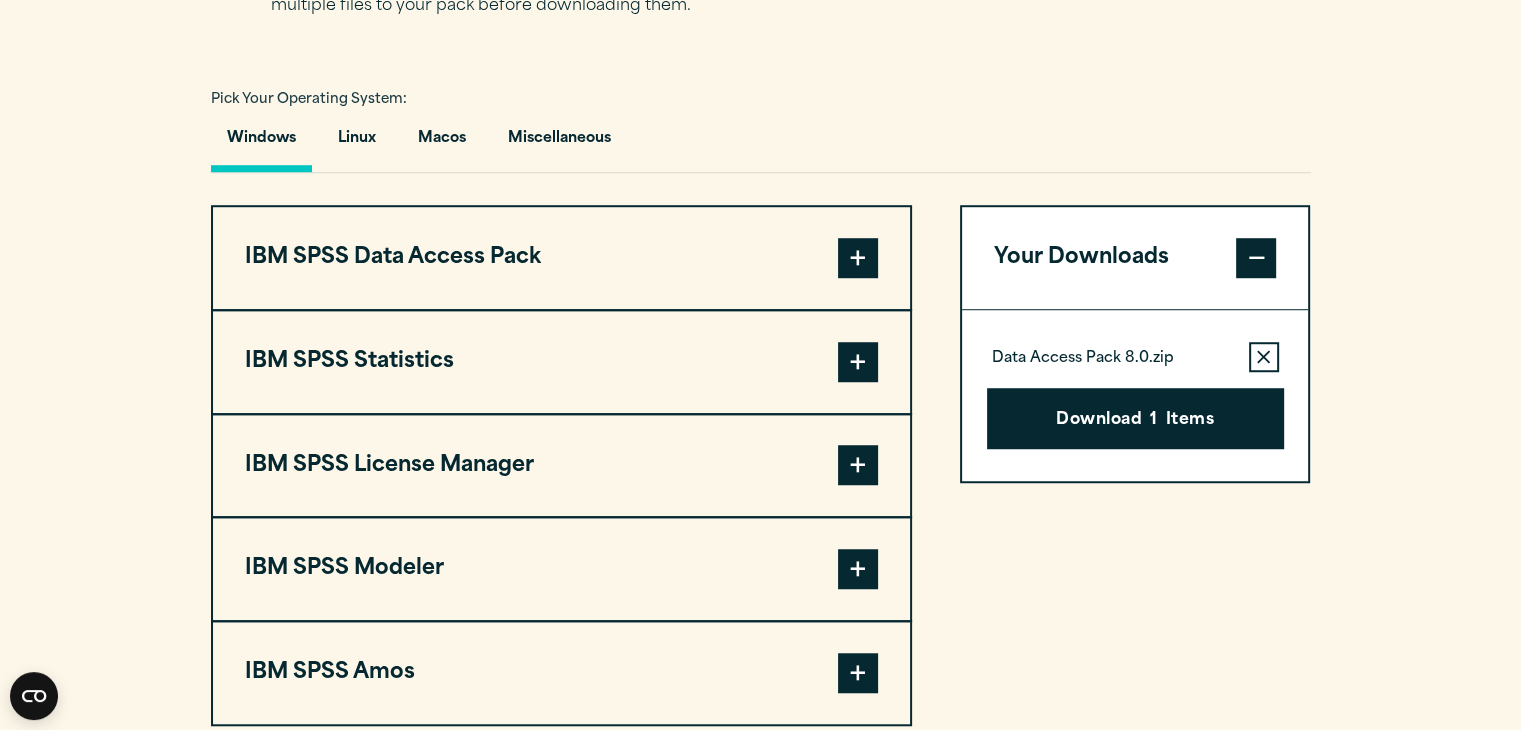 click at bounding box center (858, 362) 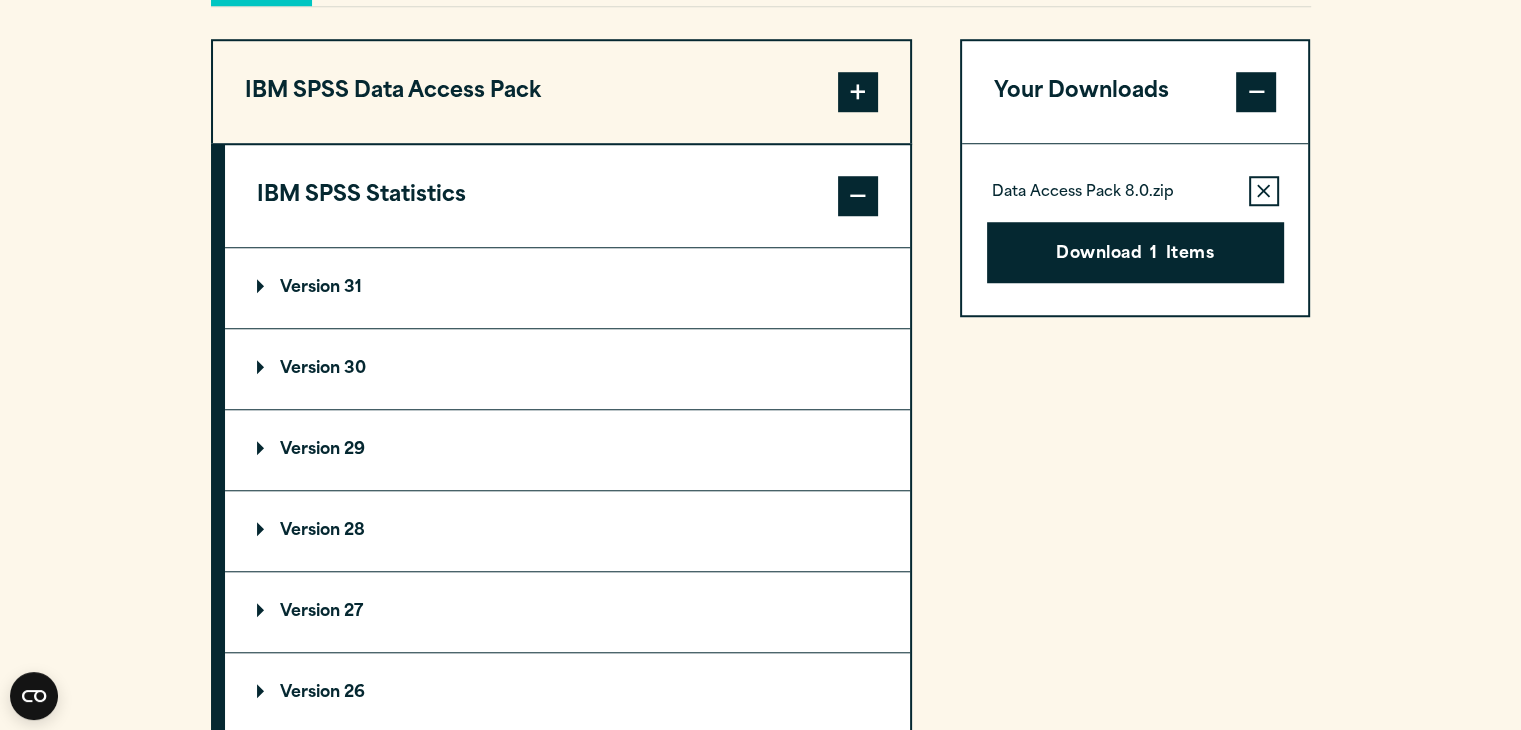 scroll, scrollTop: 1415, scrollLeft: 0, axis: vertical 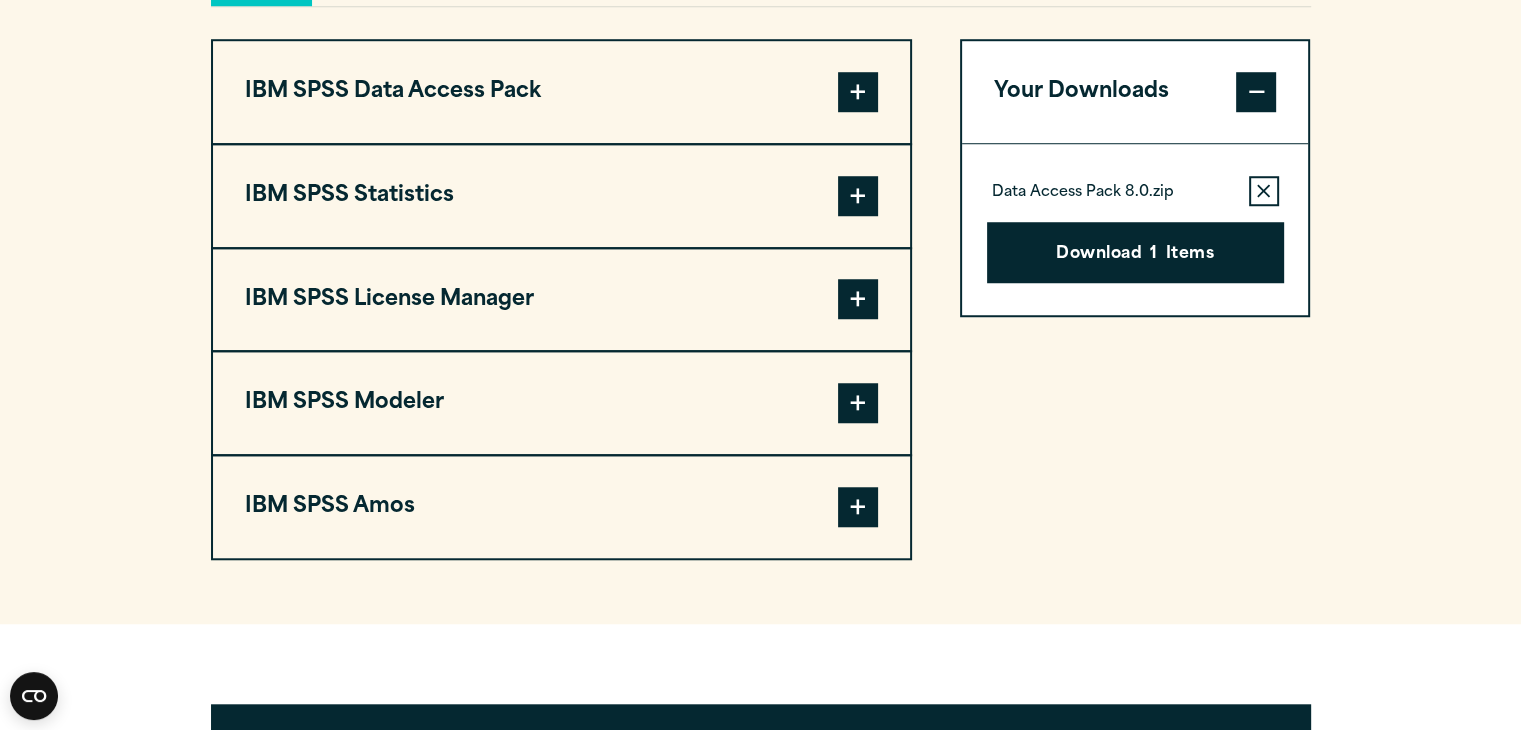 click at bounding box center [858, 196] 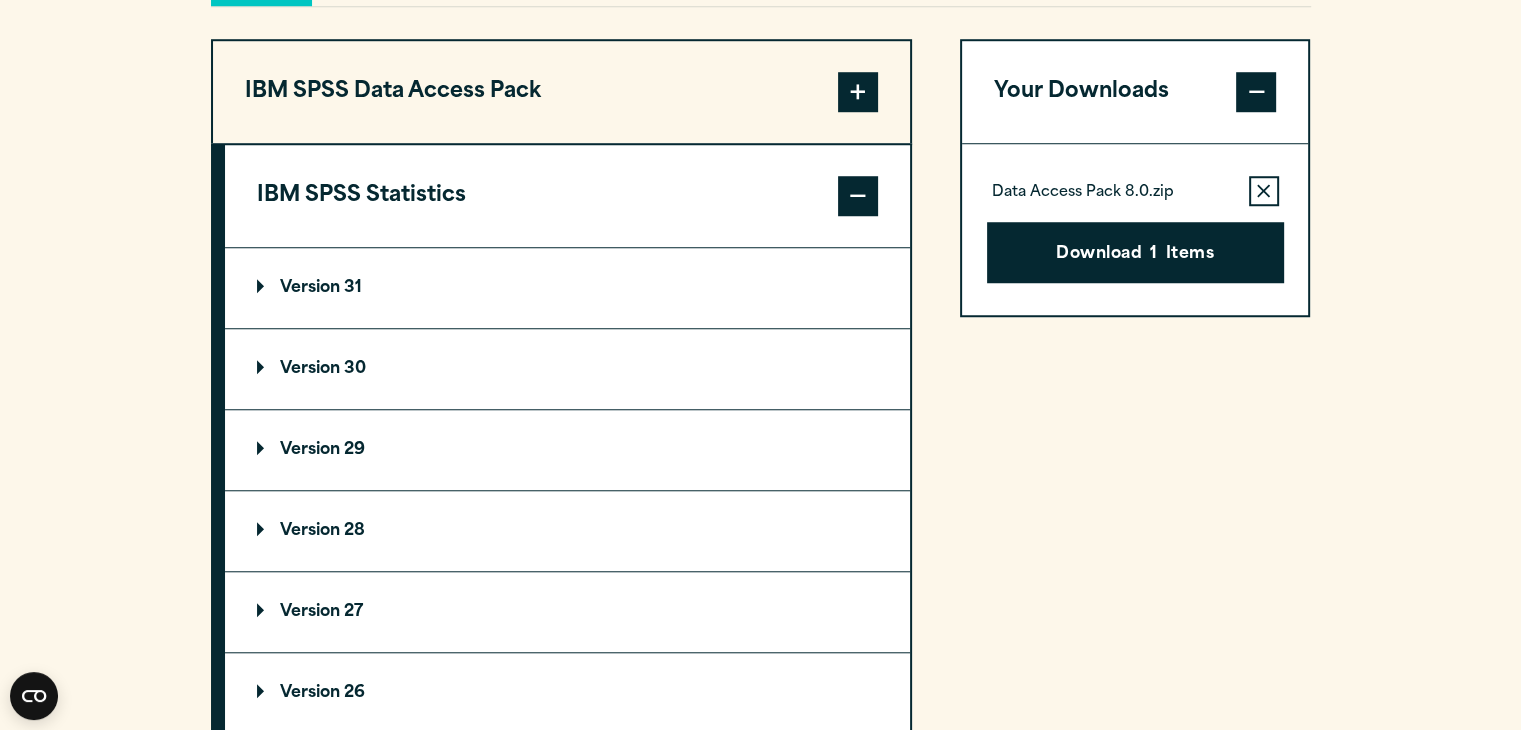 click on "Version 29" at bounding box center [567, 450] 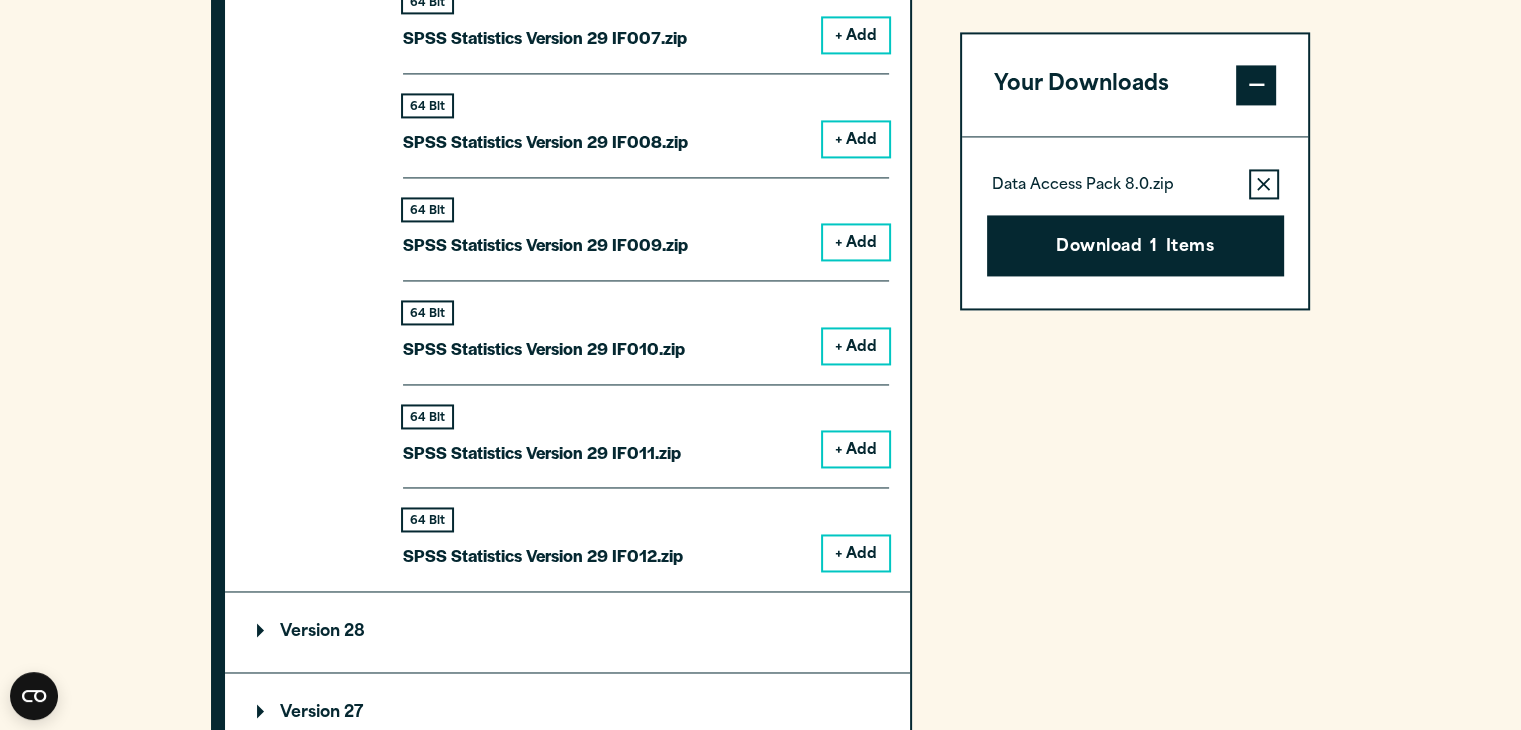 scroll, scrollTop: 3081, scrollLeft: 0, axis: vertical 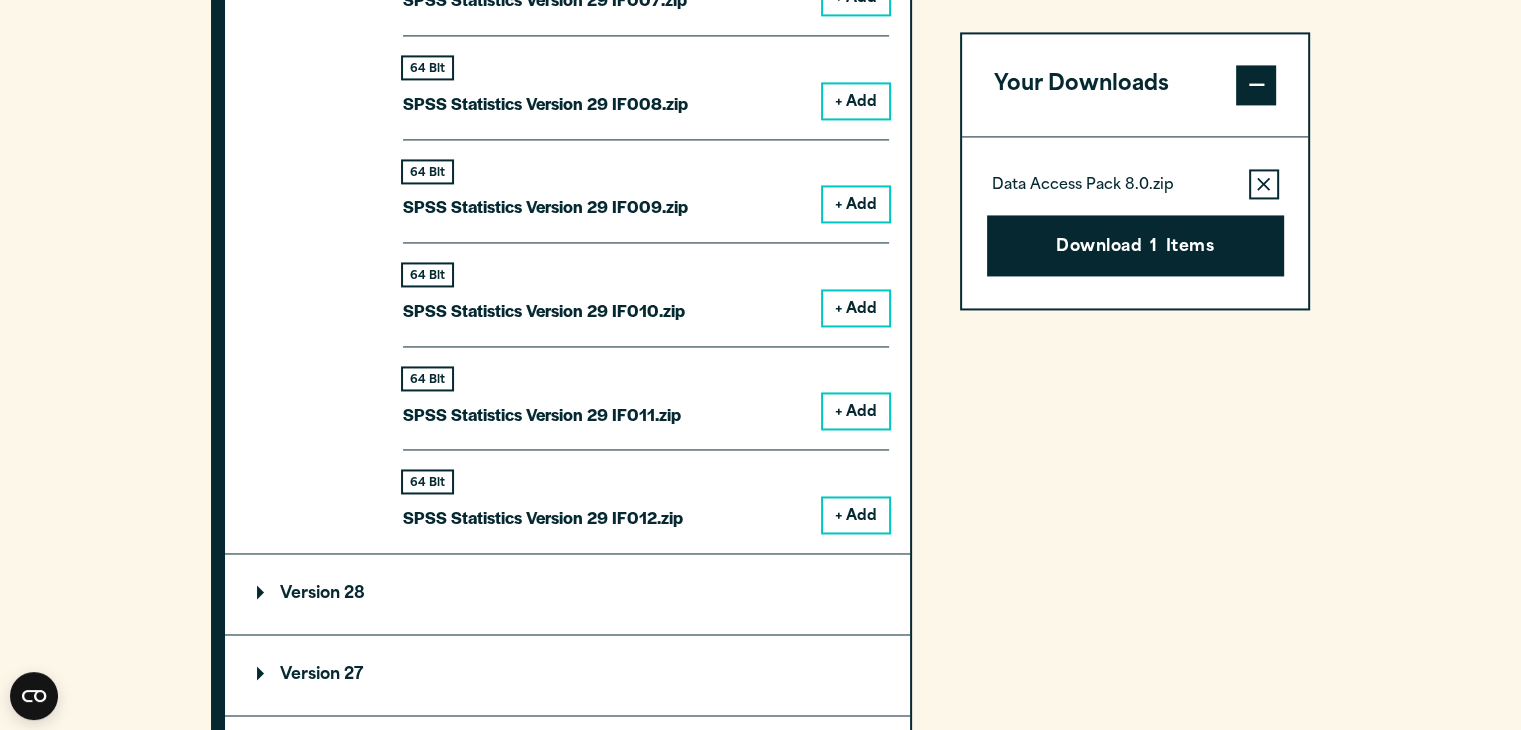 click on "+ Add" at bounding box center [856, 515] 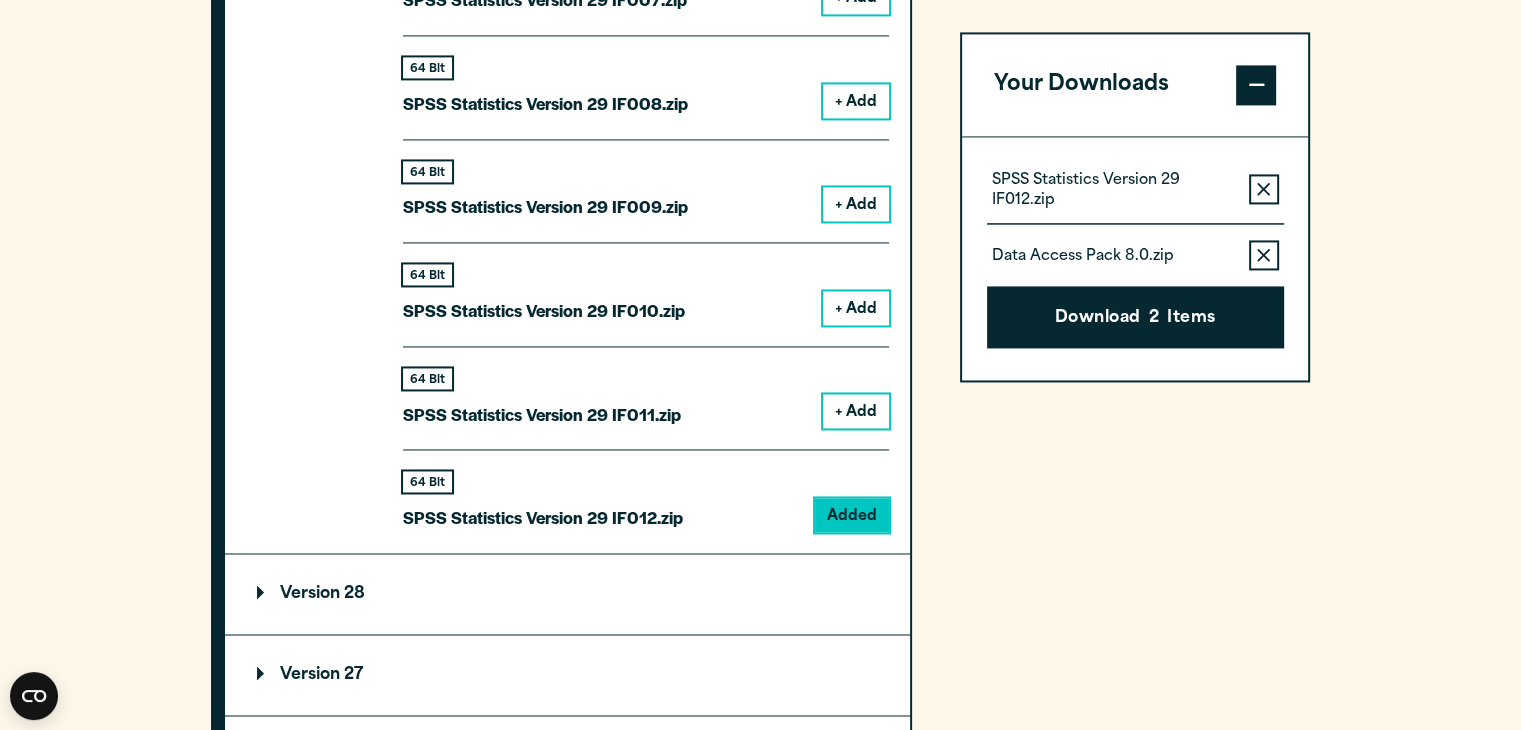 click on "+ Add" at bounding box center (856, 411) 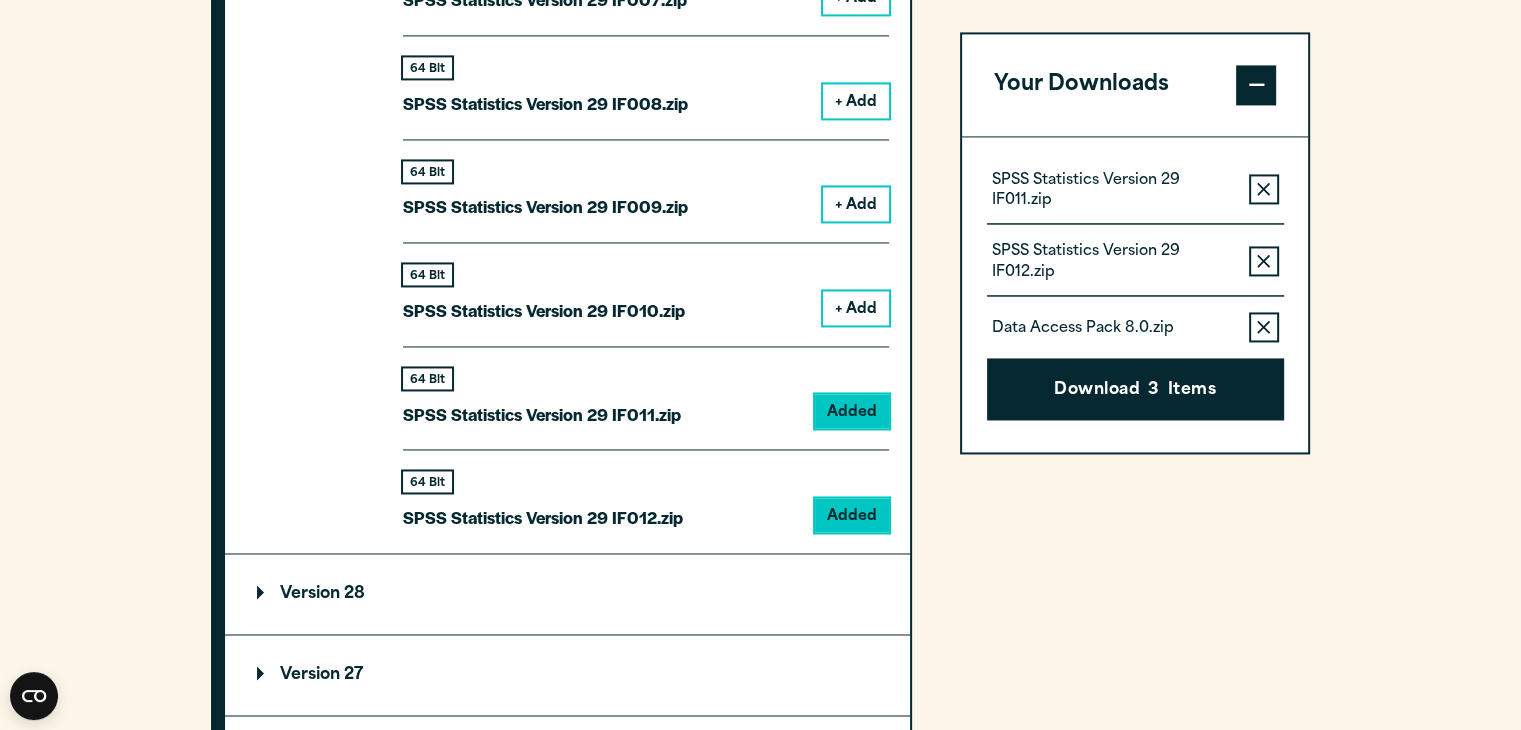 click on "+ Add" at bounding box center [856, 308] 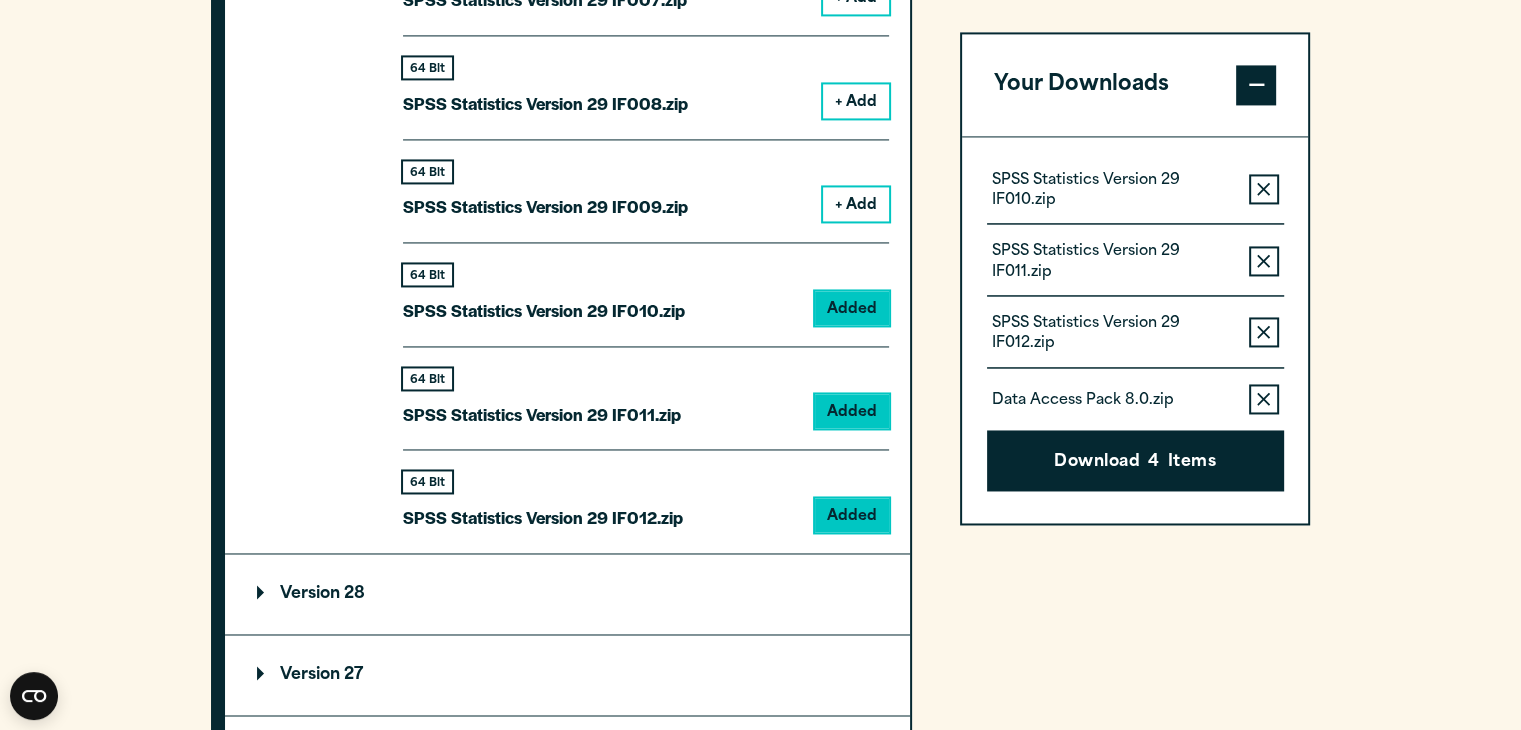 click on "+ Add" at bounding box center (856, 204) 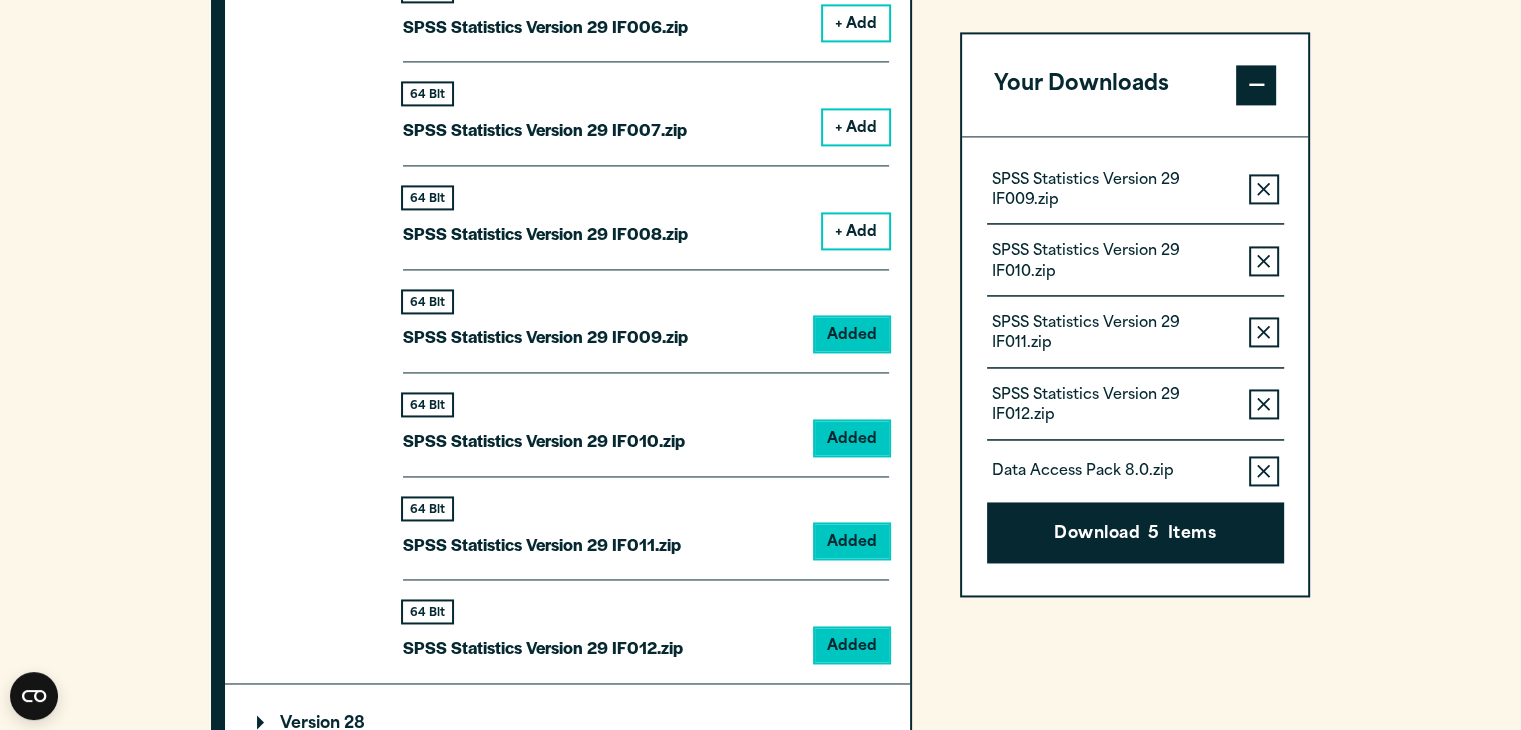 scroll, scrollTop: 2915, scrollLeft: 0, axis: vertical 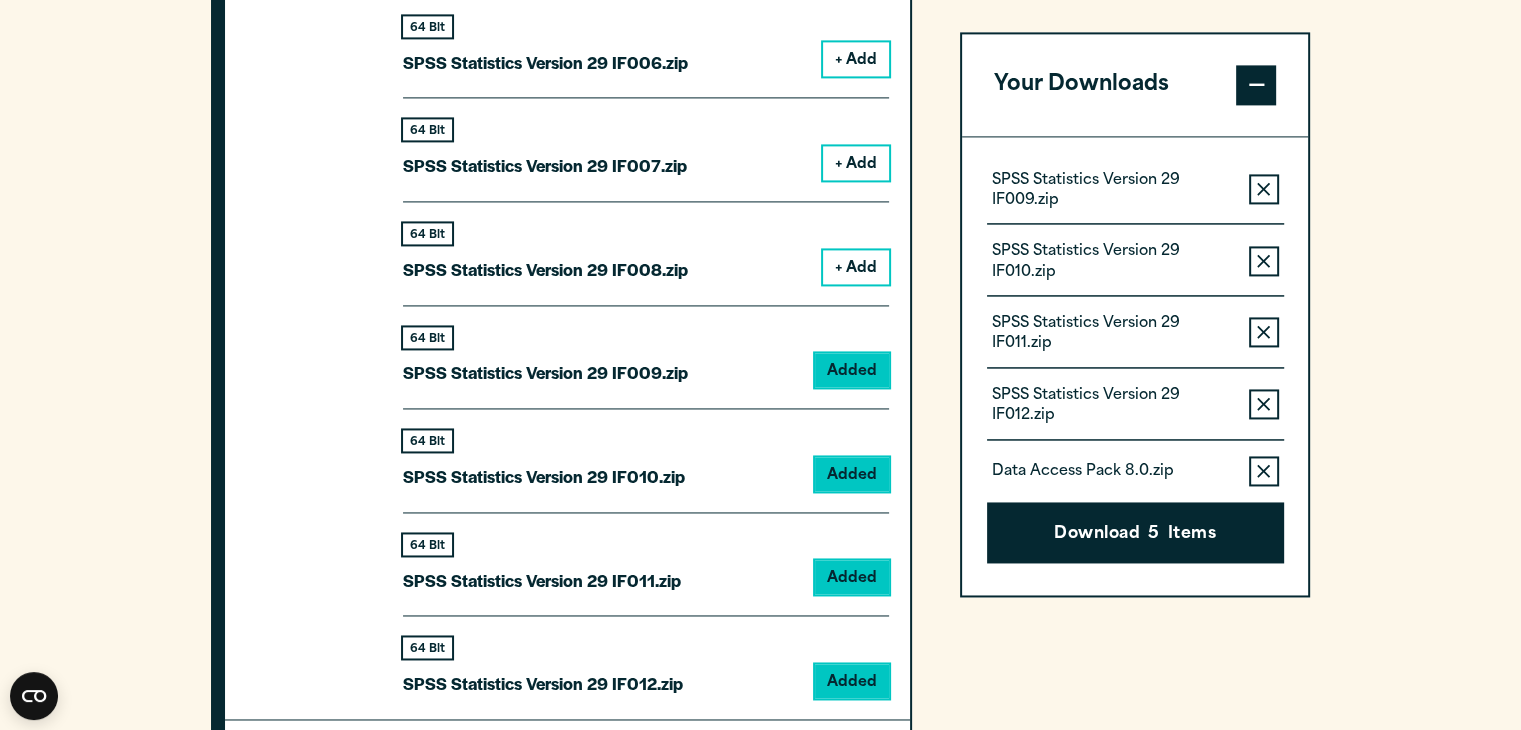 click on "+ Add" at bounding box center (856, 267) 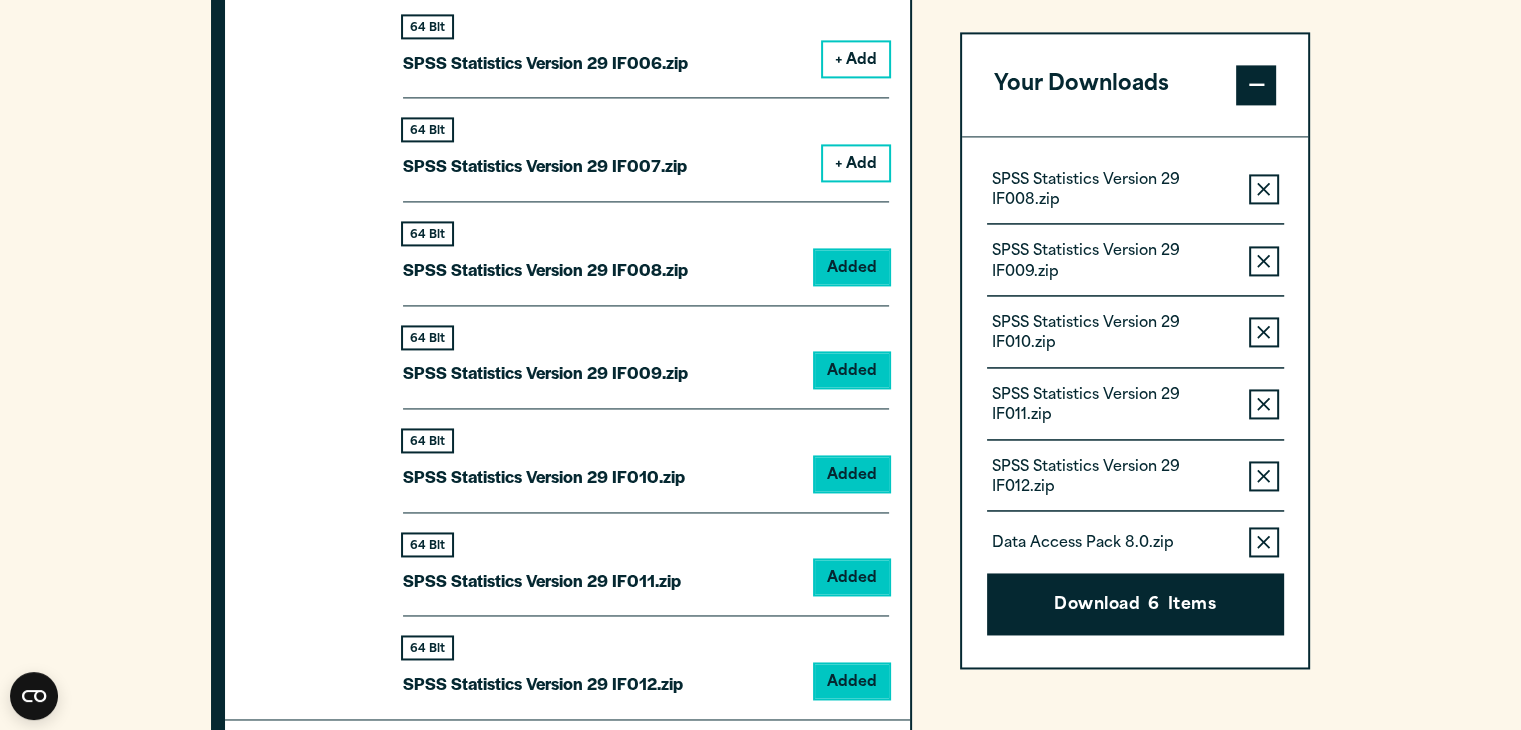 click on "+ Add" at bounding box center [856, 163] 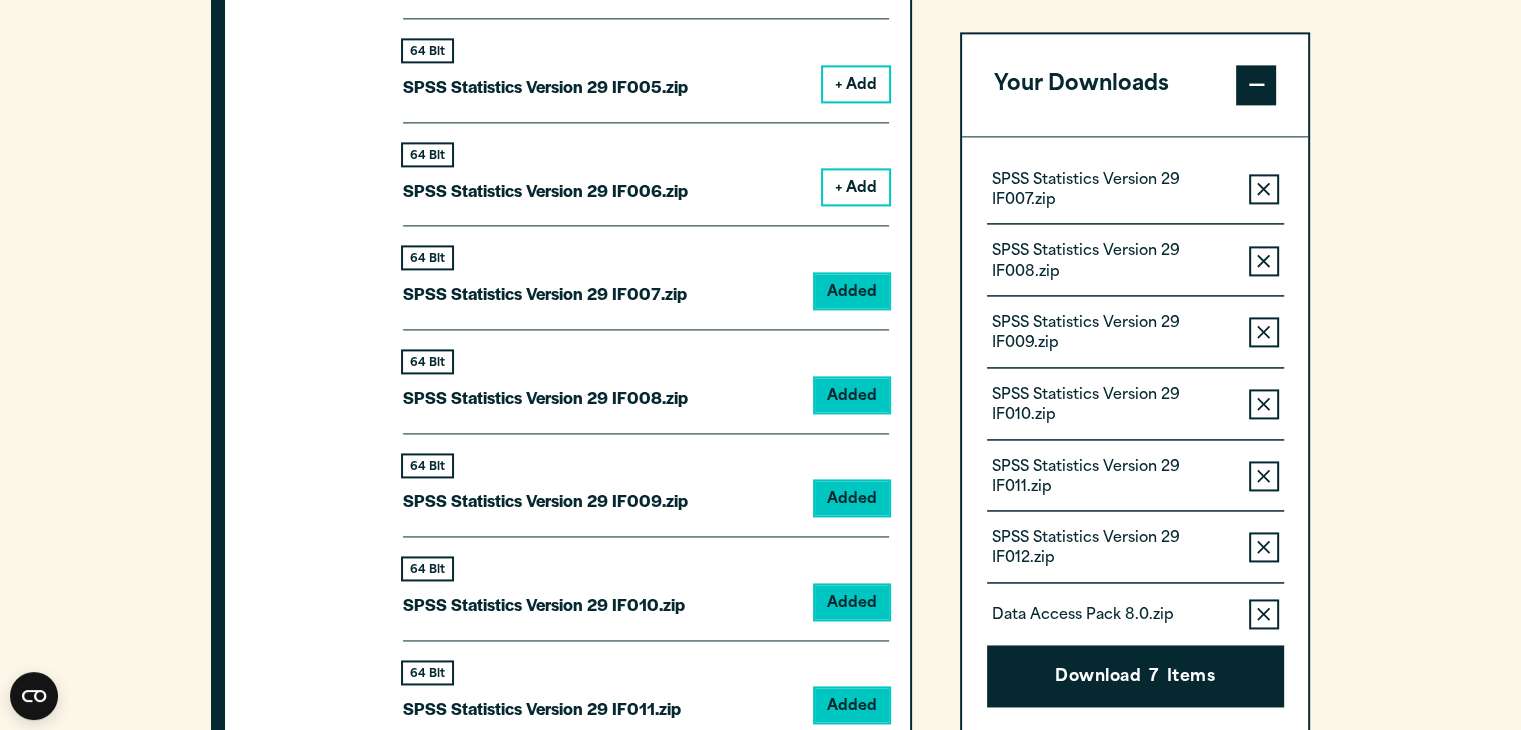 scroll, scrollTop: 2748, scrollLeft: 0, axis: vertical 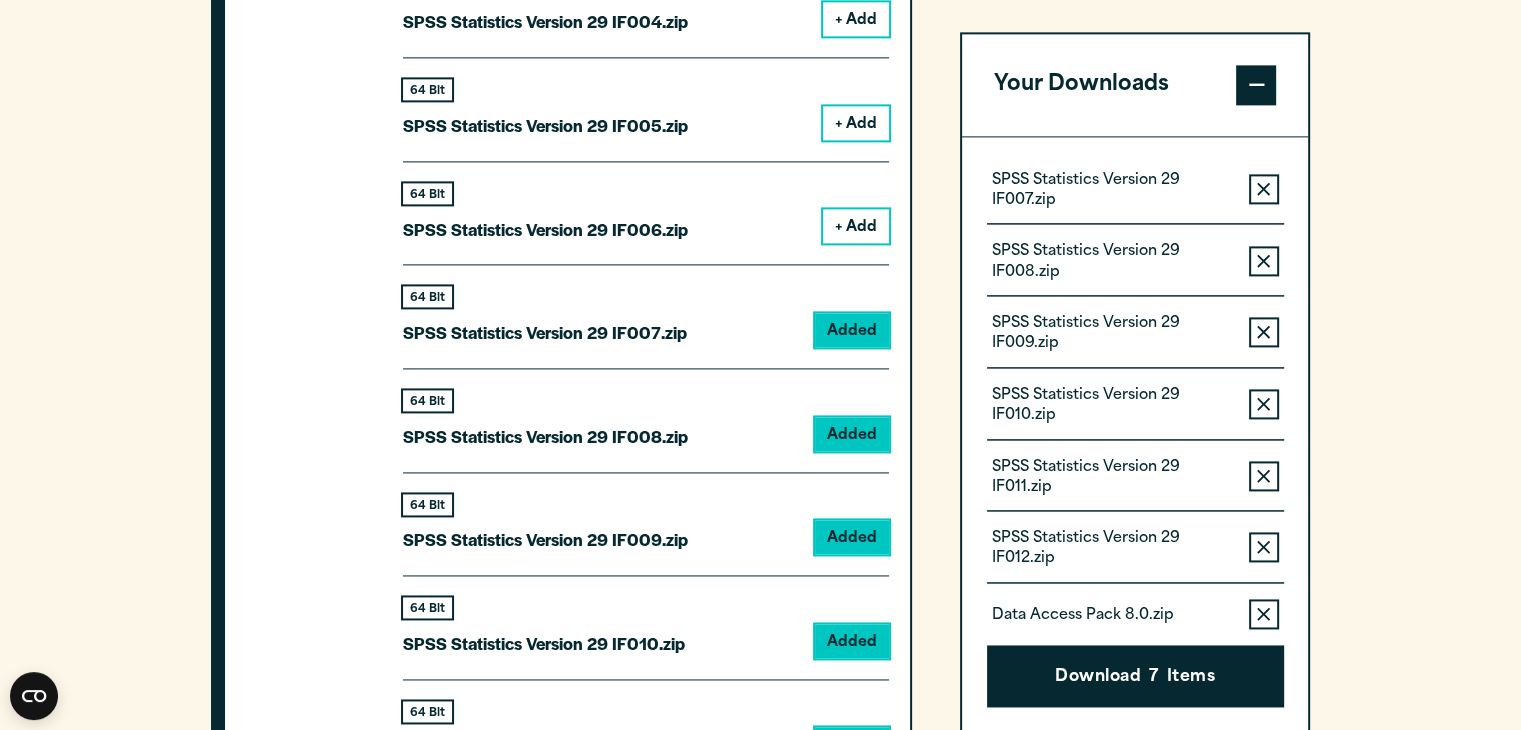 click on "64 Bit
SPSS Statistics Version 29 IF006.zip
+ Add" at bounding box center (646, 213) 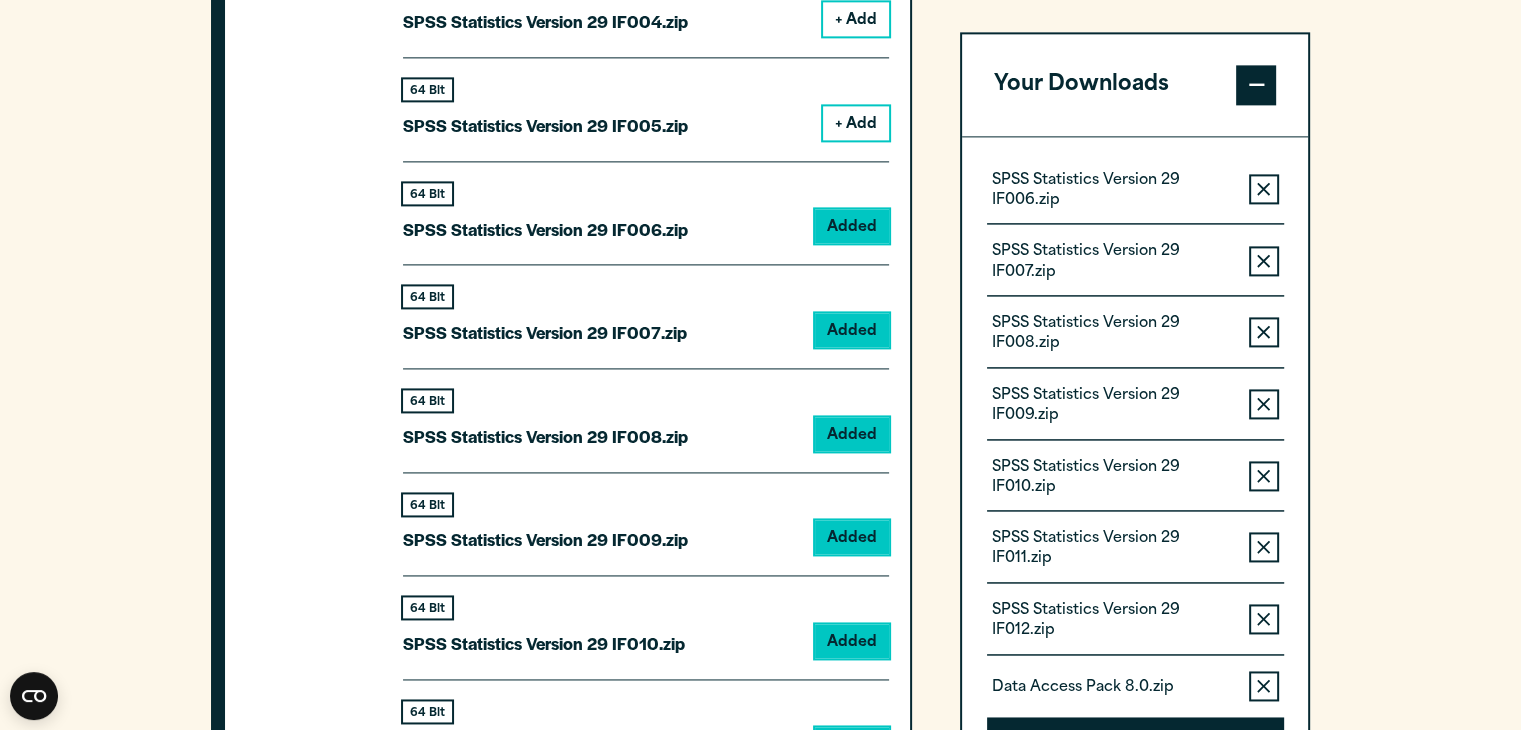 click on "+ Add" at bounding box center [856, 123] 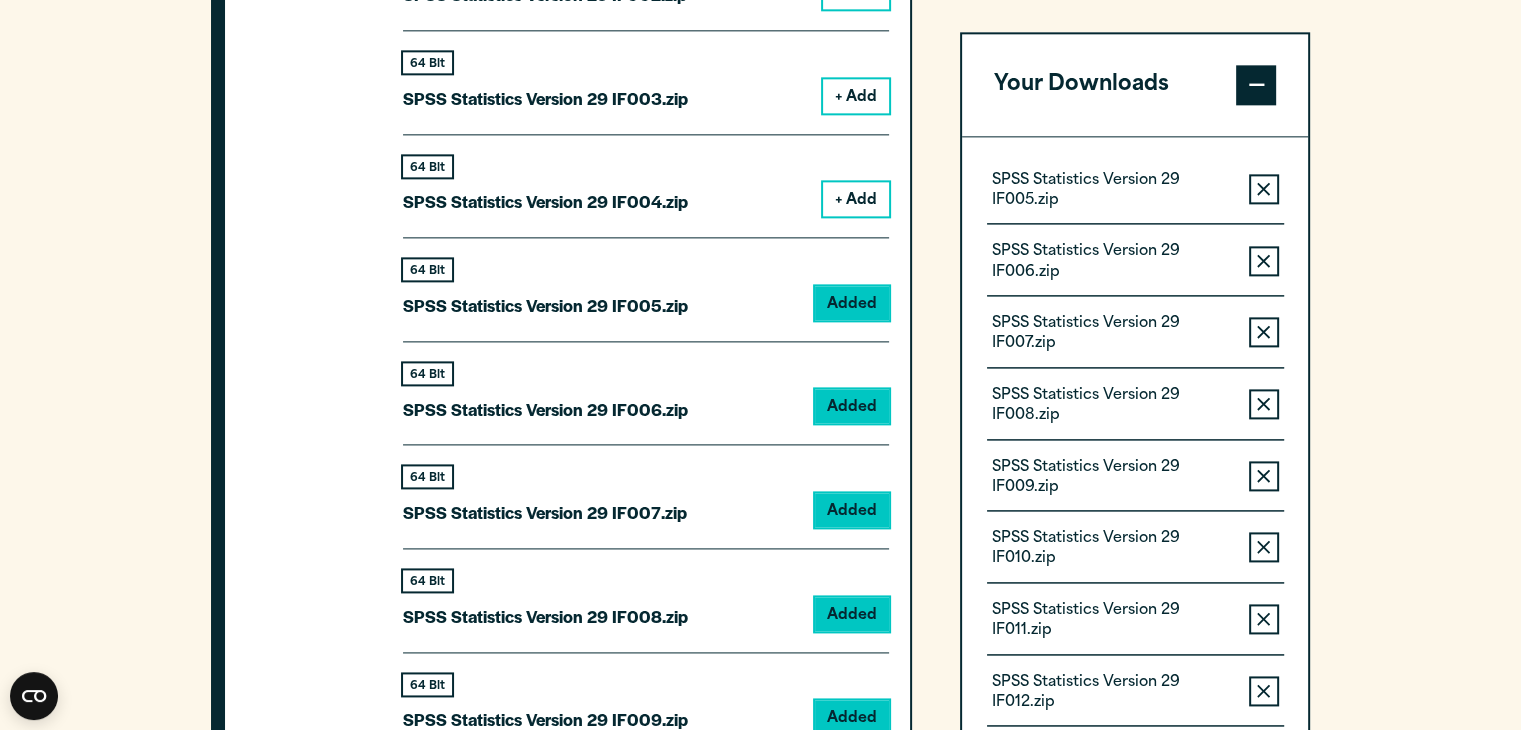 scroll, scrollTop: 2415, scrollLeft: 0, axis: vertical 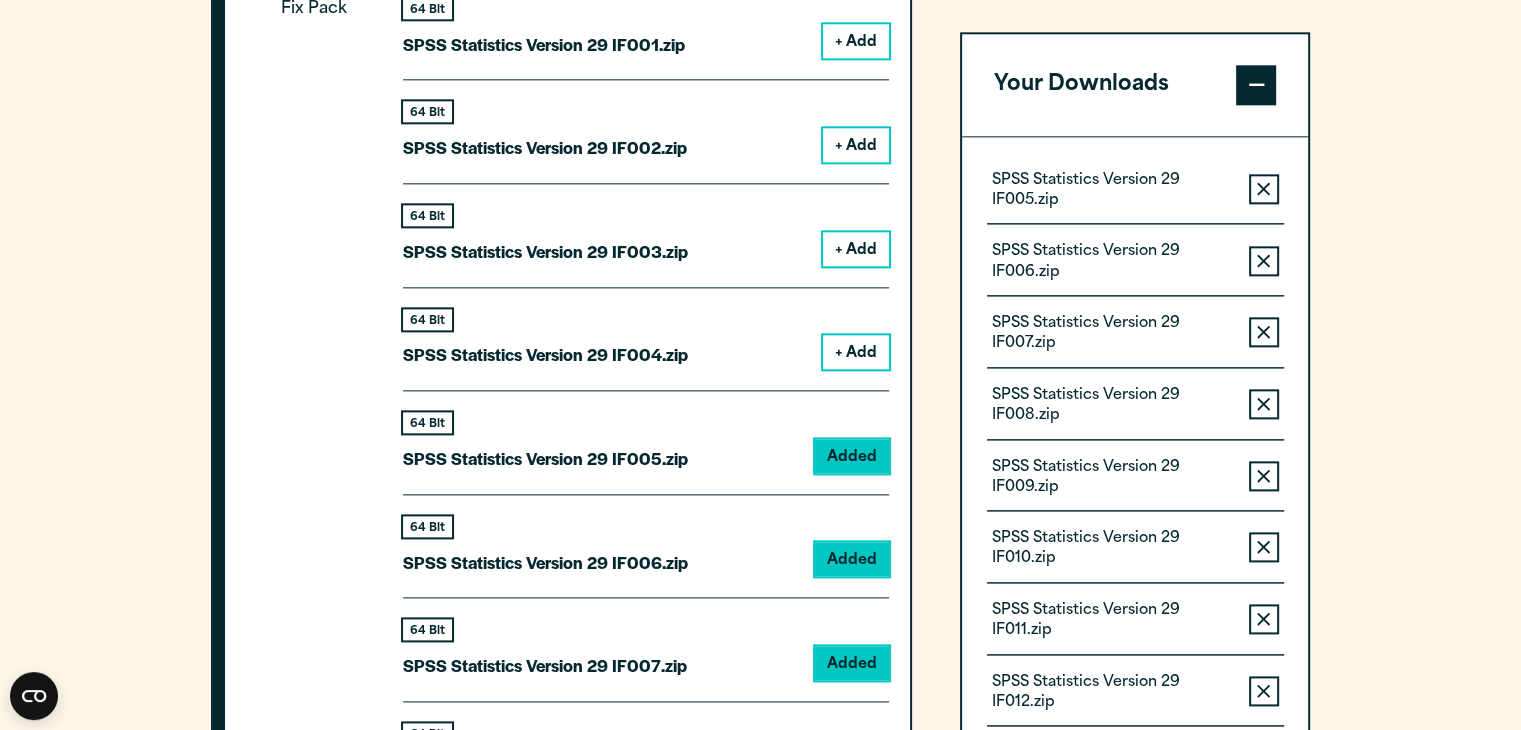 click on "+ Add" at bounding box center [856, 352] 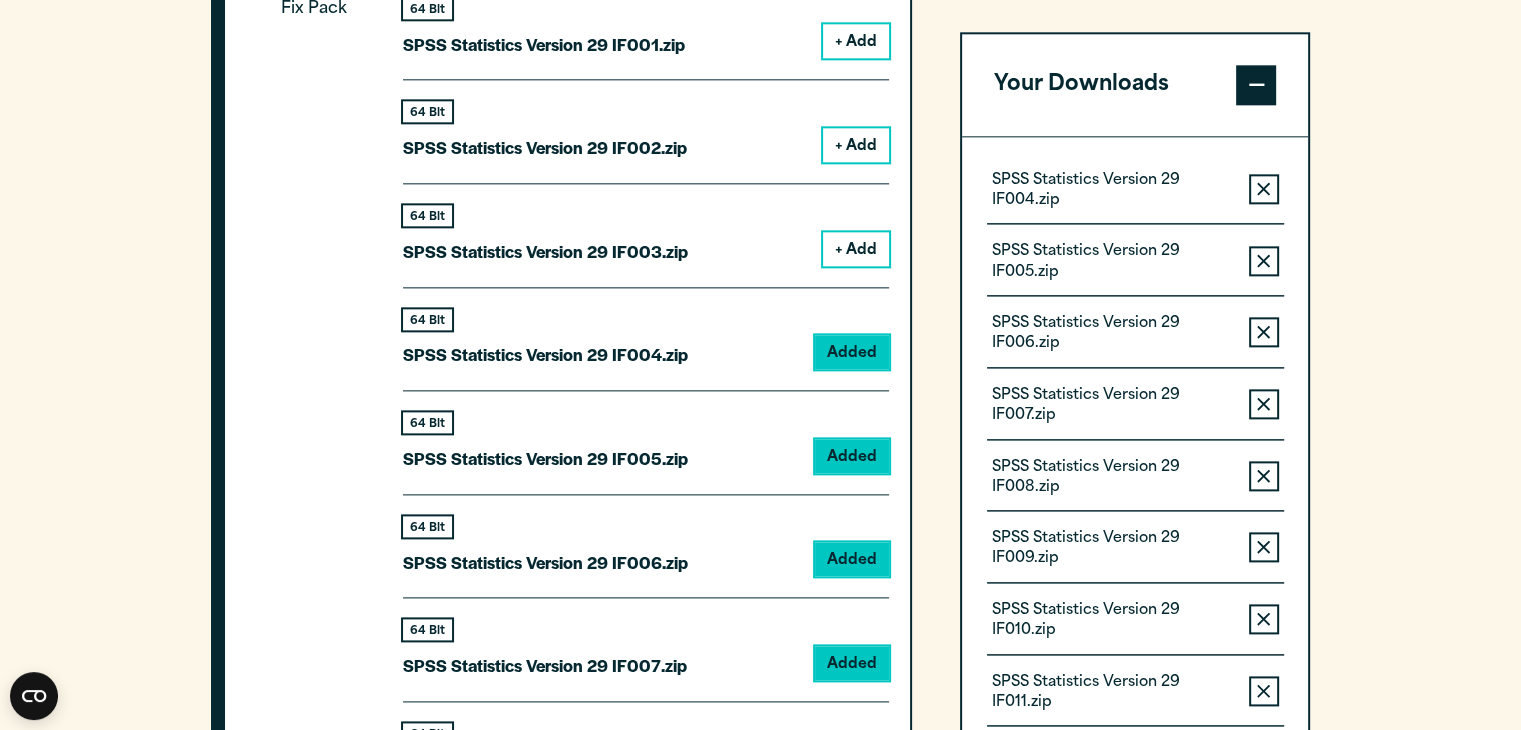 click on "+ Add" at bounding box center (856, 249) 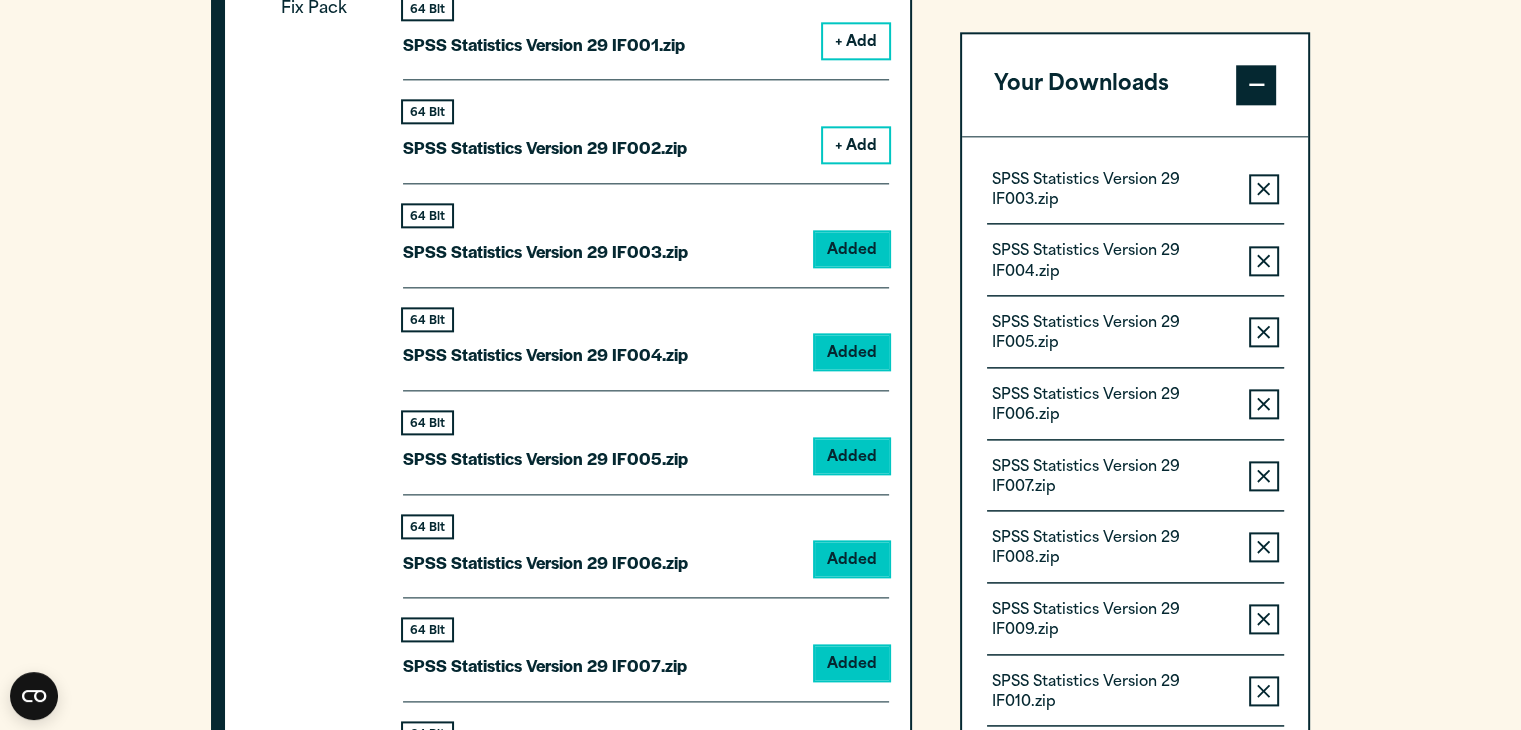 click on "+ Add" at bounding box center (856, 145) 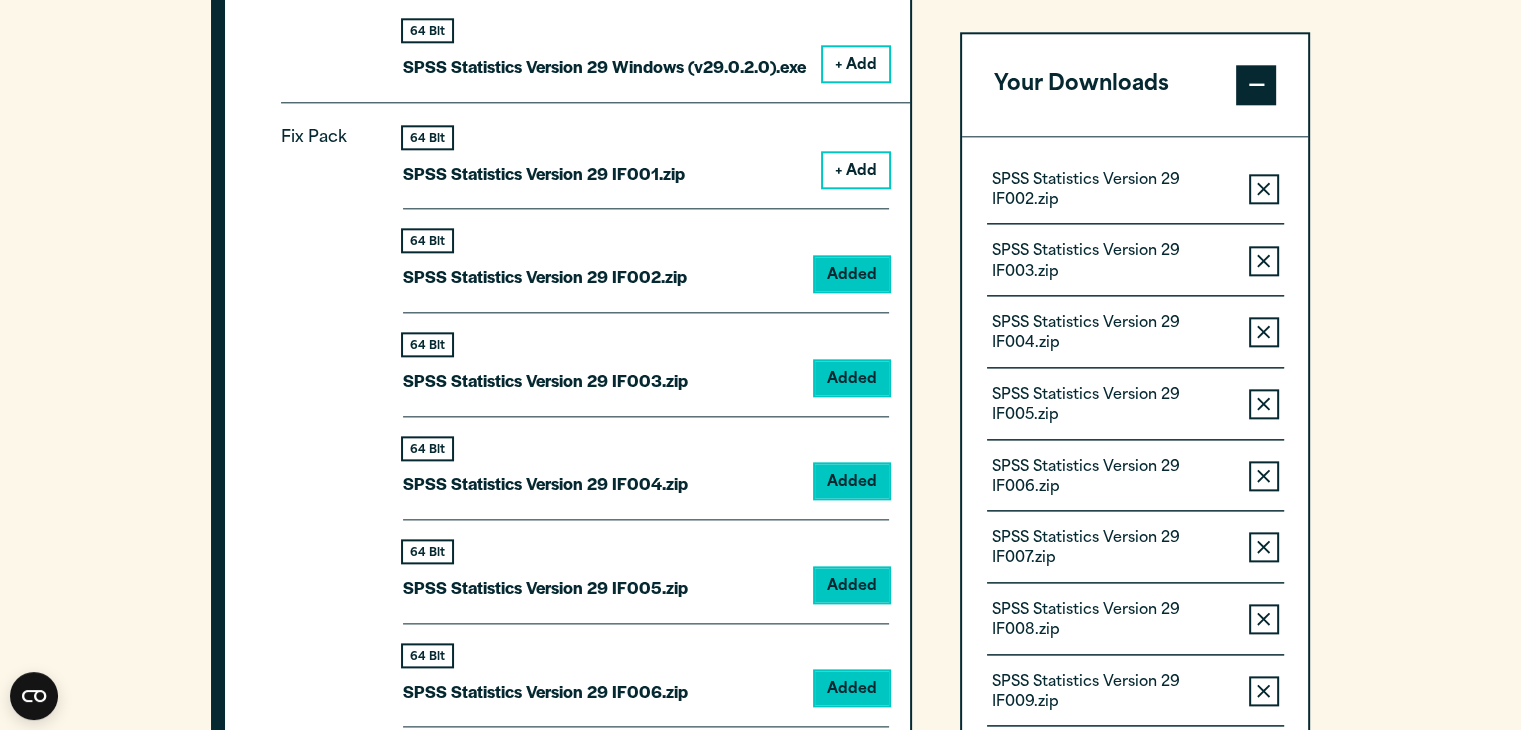 scroll, scrollTop: 2248, scrollLeft: 0, axis: vertical 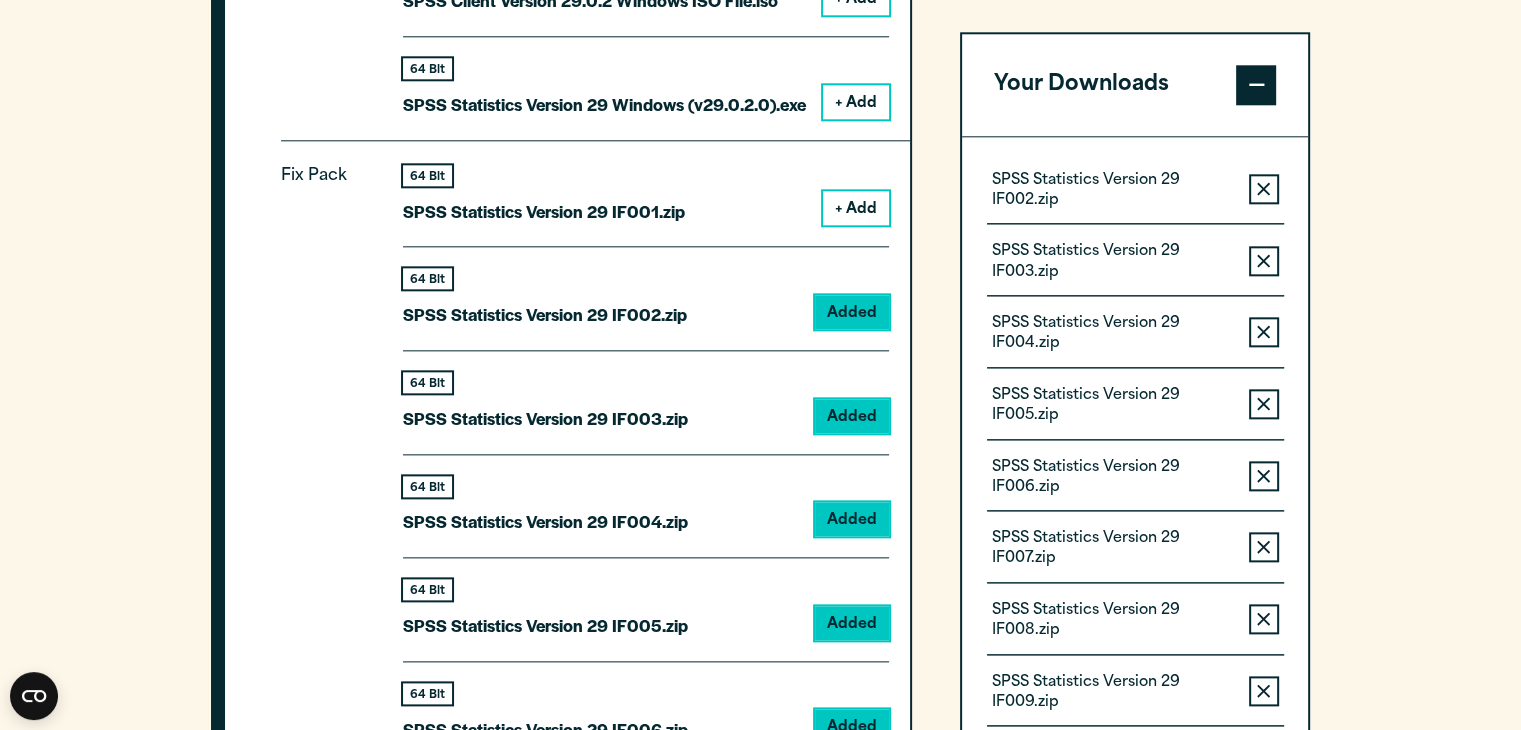 click on "+ Add" at bounding box center [856, 208] 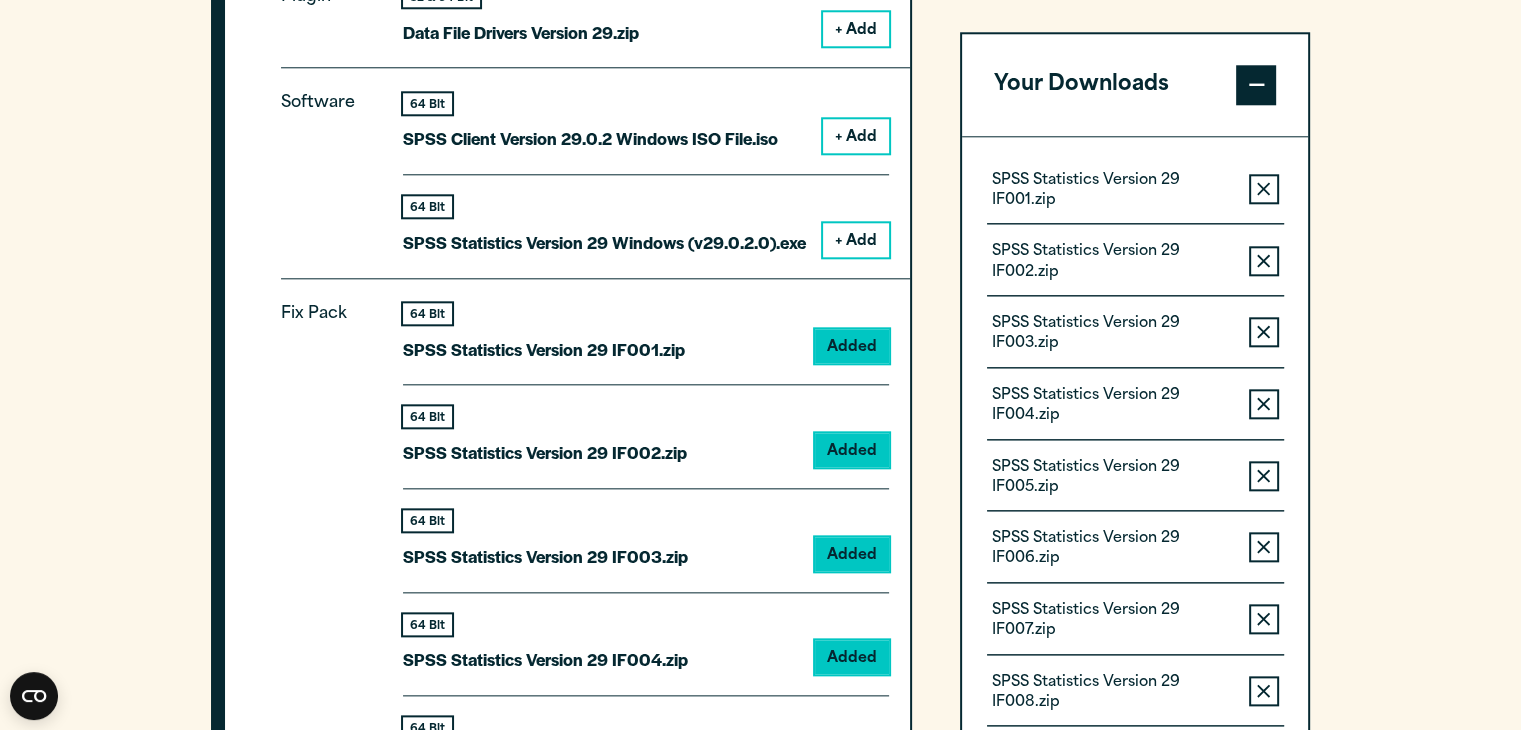 scroll, scrollTop: 2081, scrollLeft: 0, axis: vertical 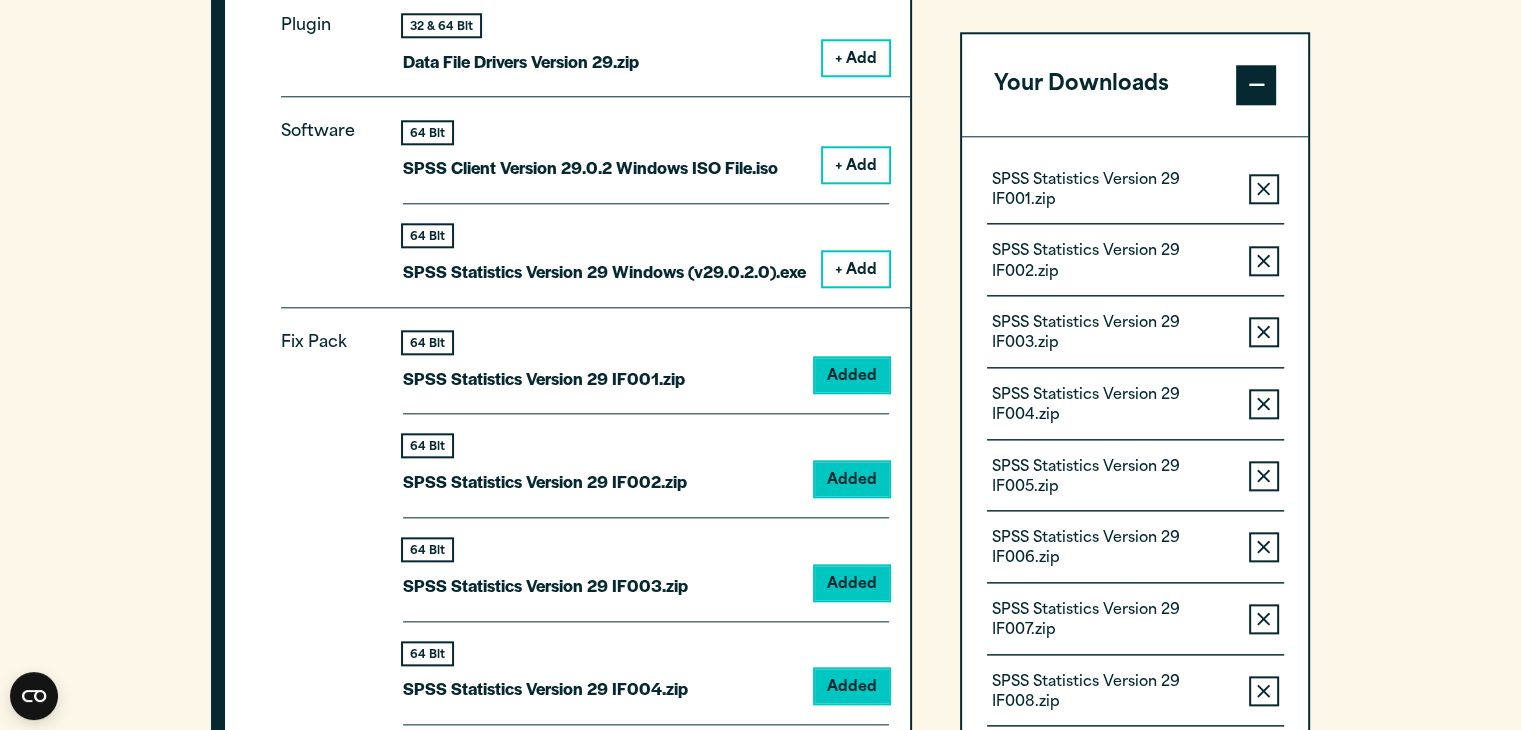 click on "+ Add" at bounding box center (856, 269) 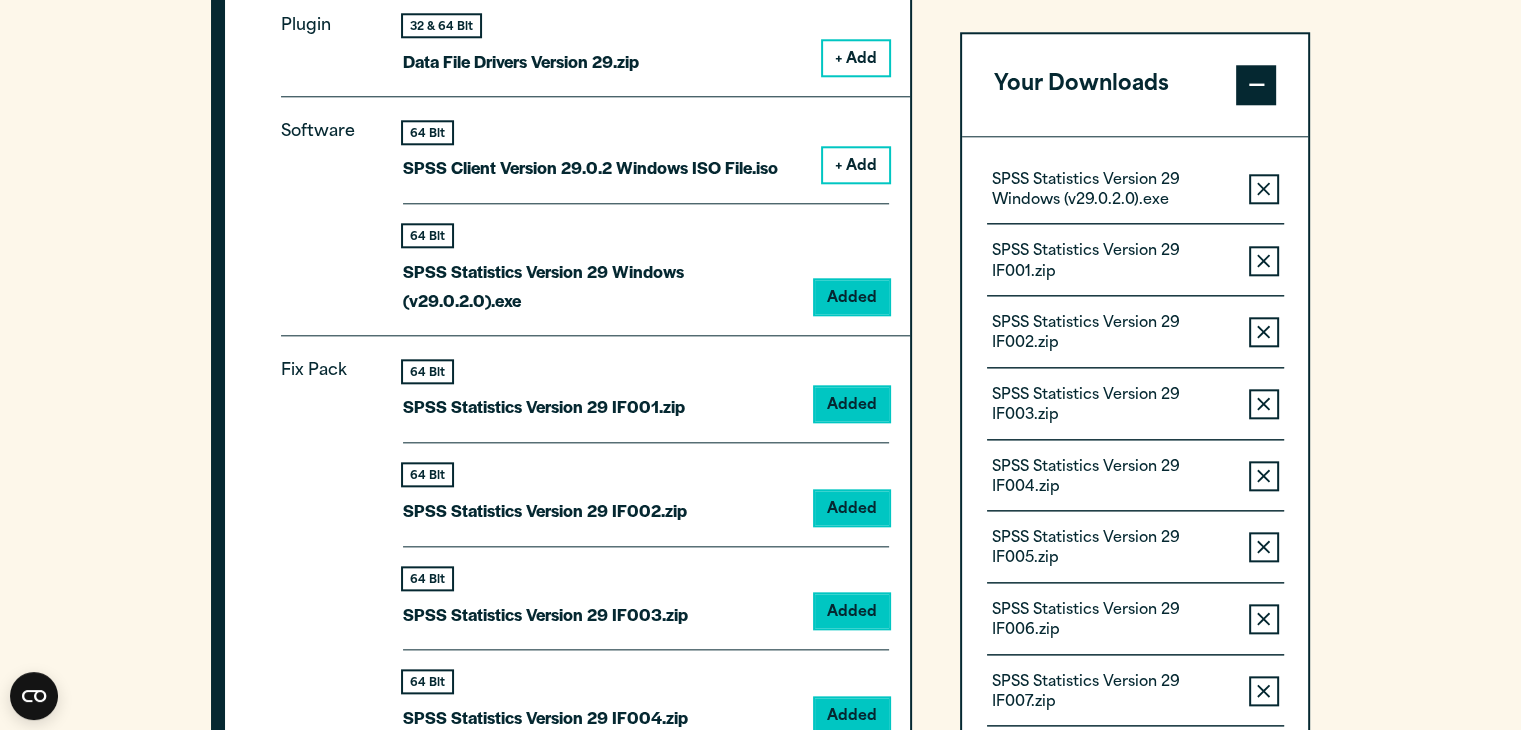click on "64 Bit
SPSS Client Version 29.0.2 Windows ISO File.iso
+ Add" at bounding box center (646, 163) 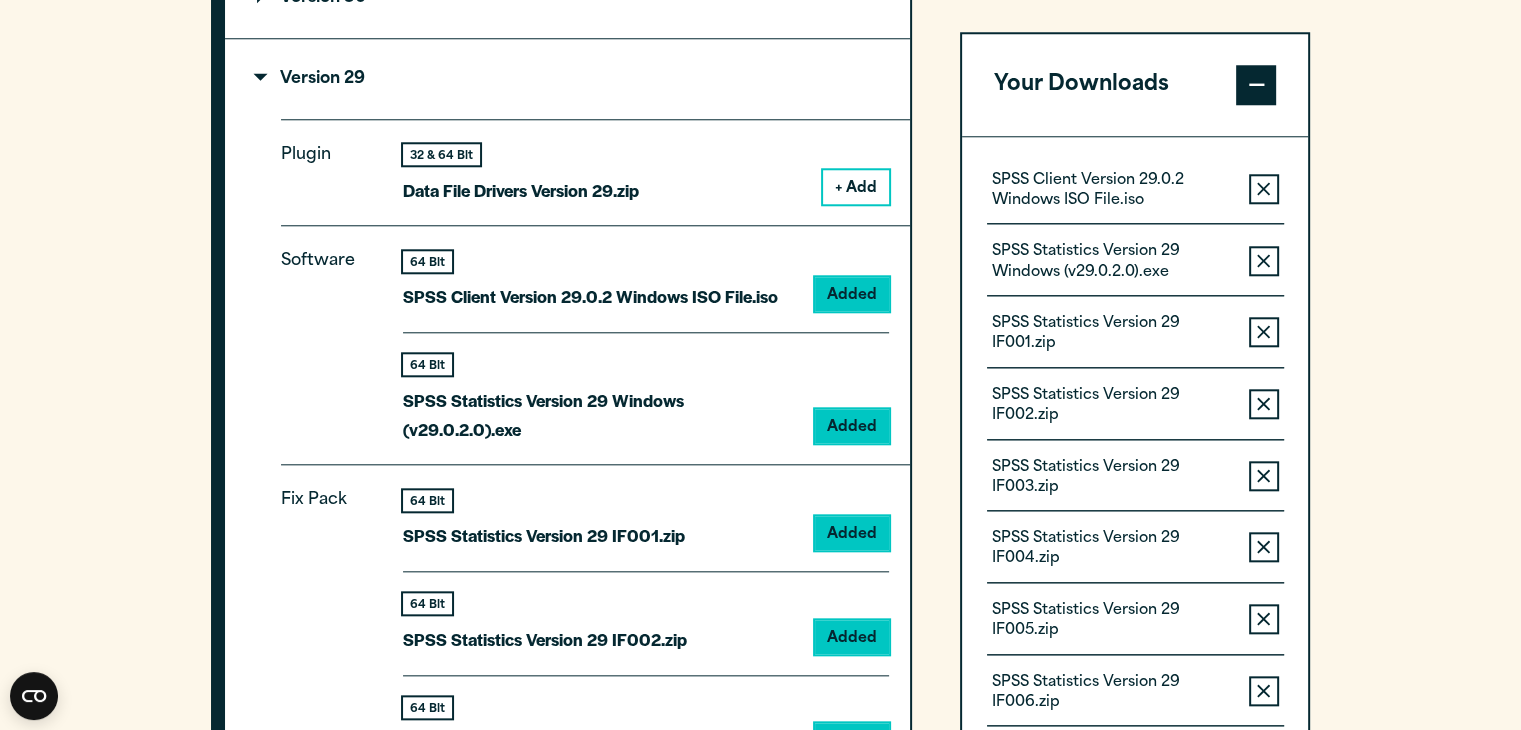 scroll, scrollTop: 1915, scrollLeft: 0, axis: vertical 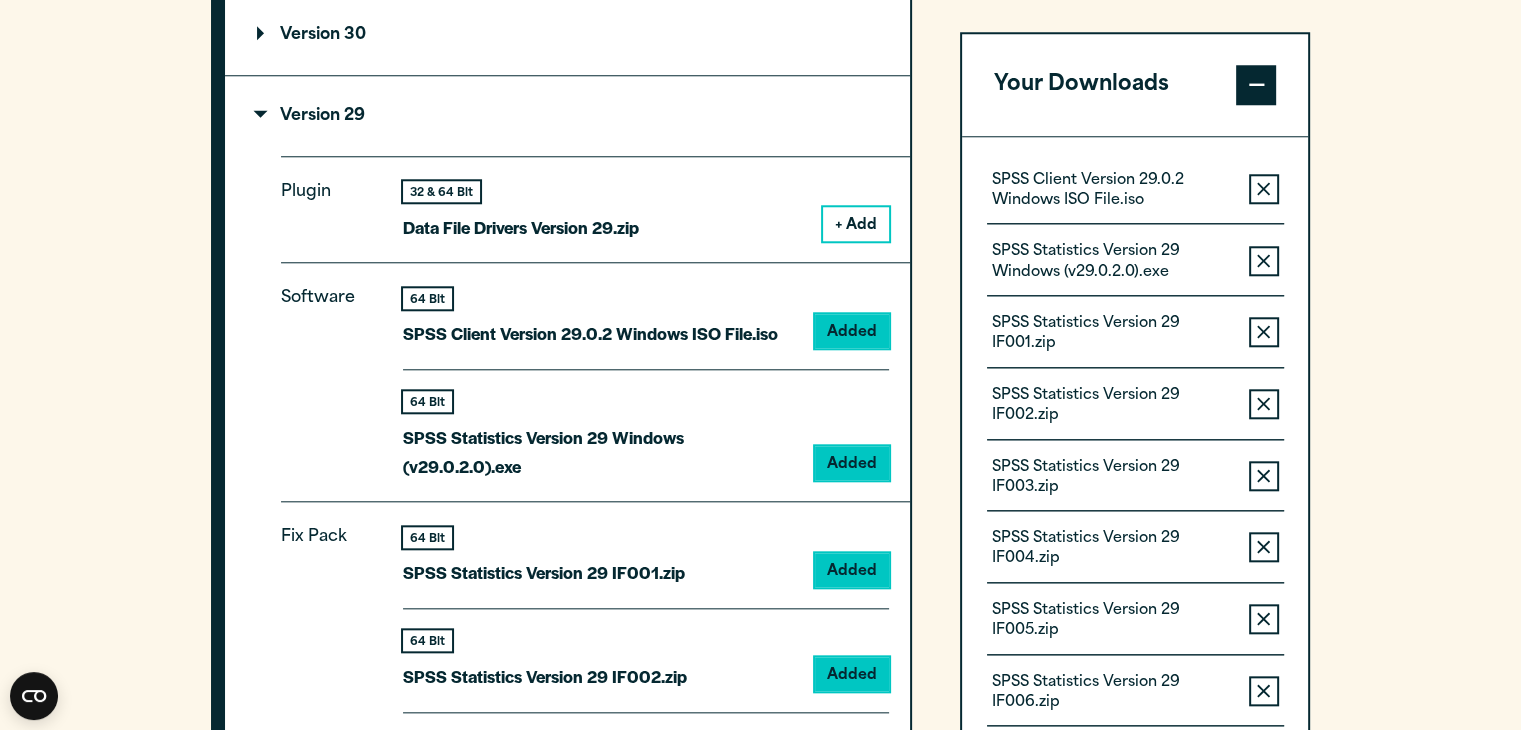 click on "+ Add" at bounding box center [856, 224] 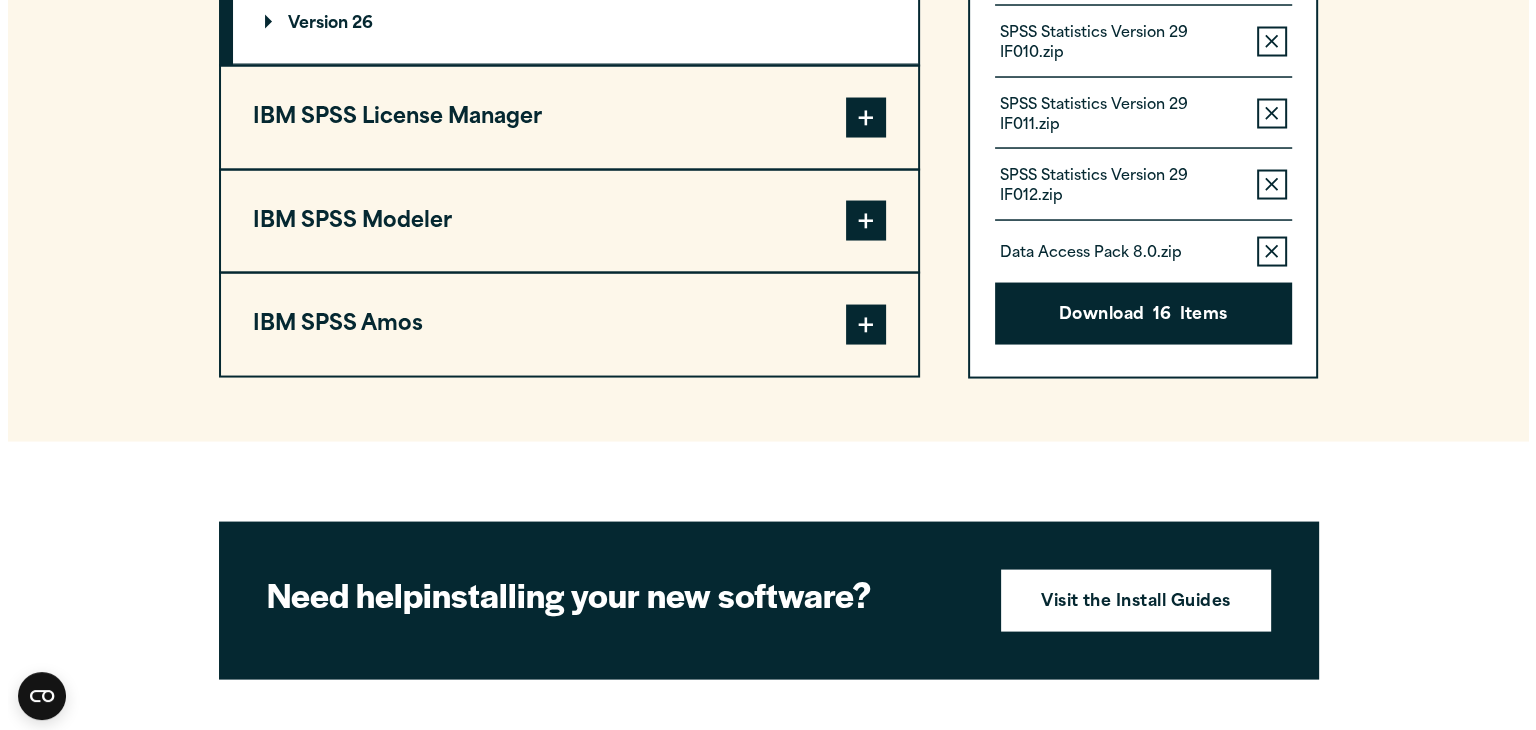 scroll, scrollTop: 3915, scrollLeft: 0, axis: vertical 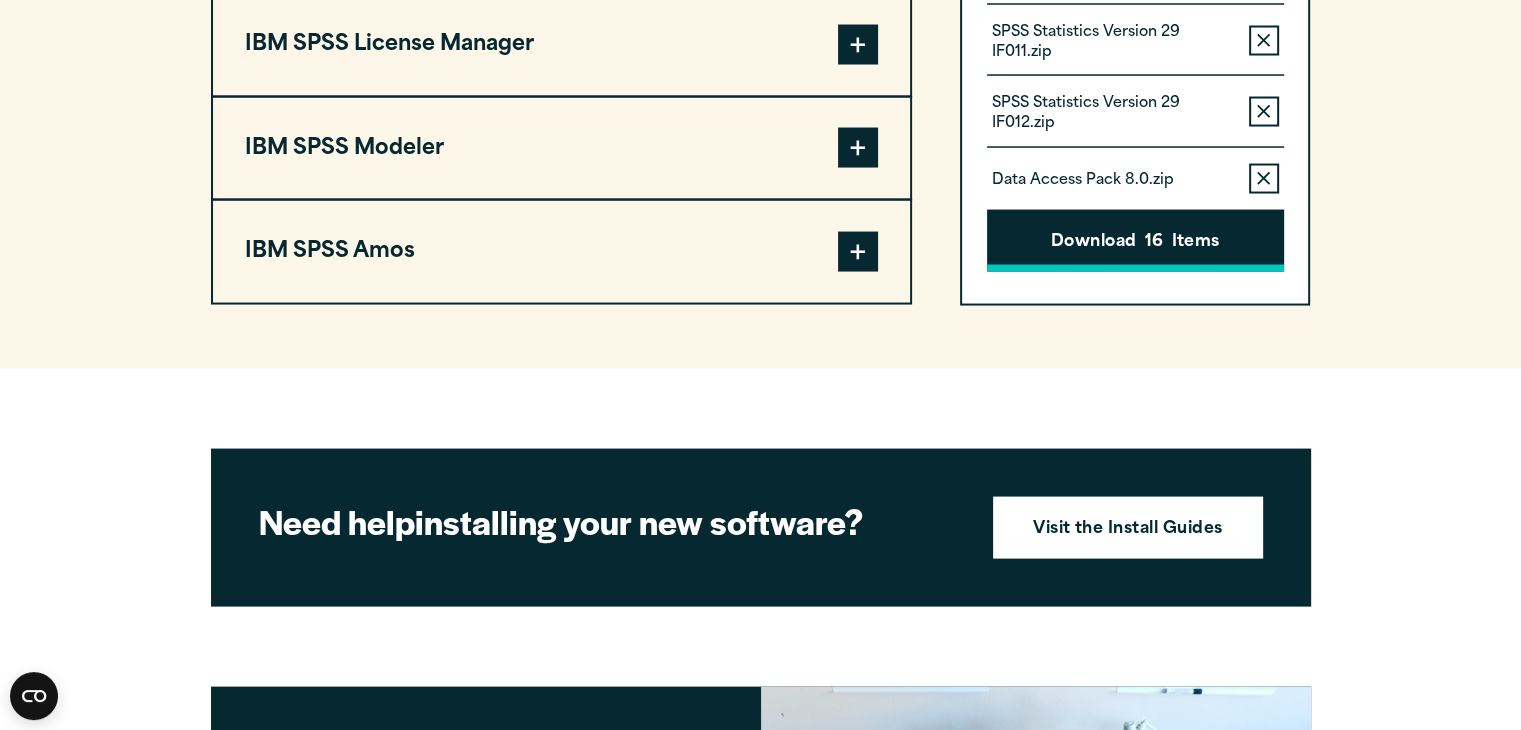 click on "Download  16  Items" at bounding box center (1135, 241) 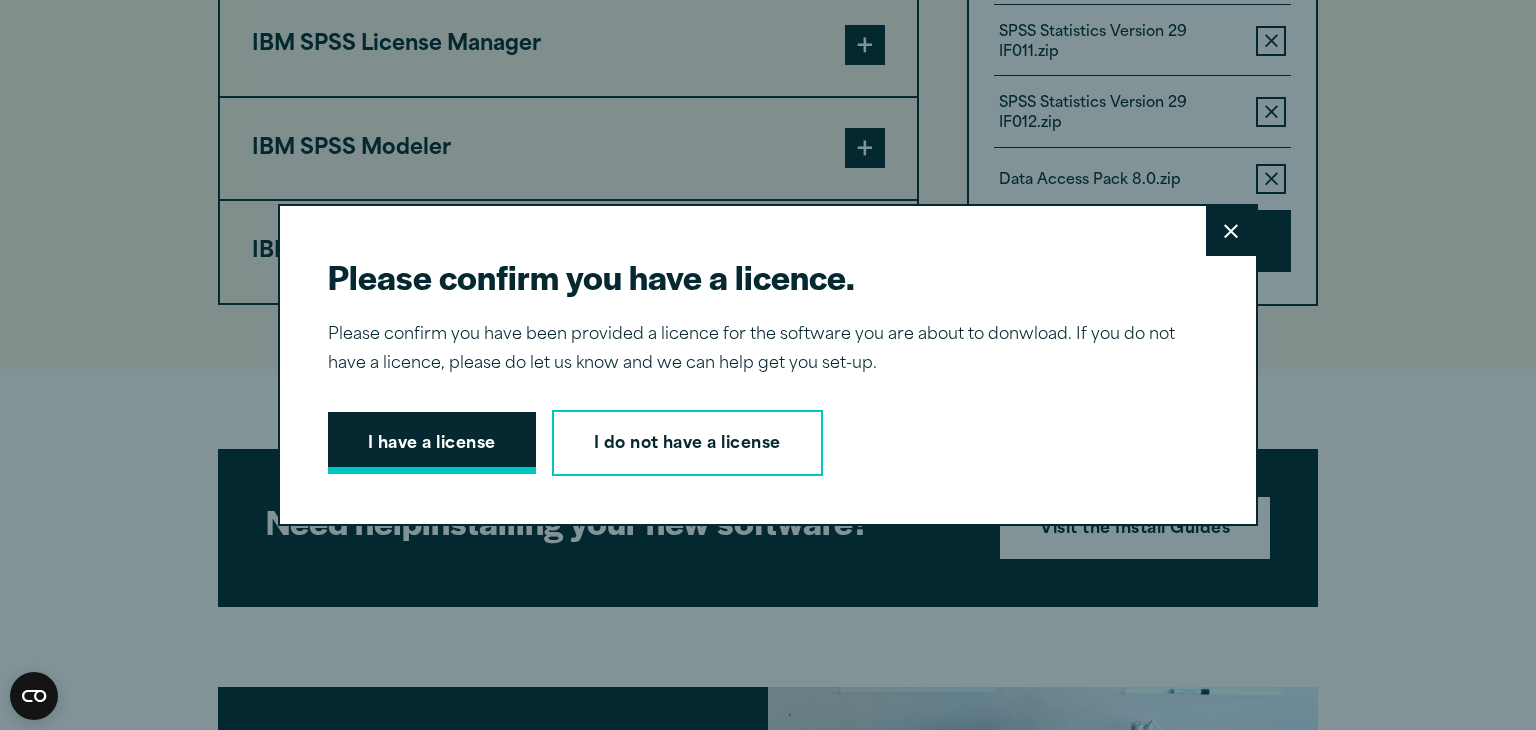 click on "I have a license" at bounding box center (432, 443) 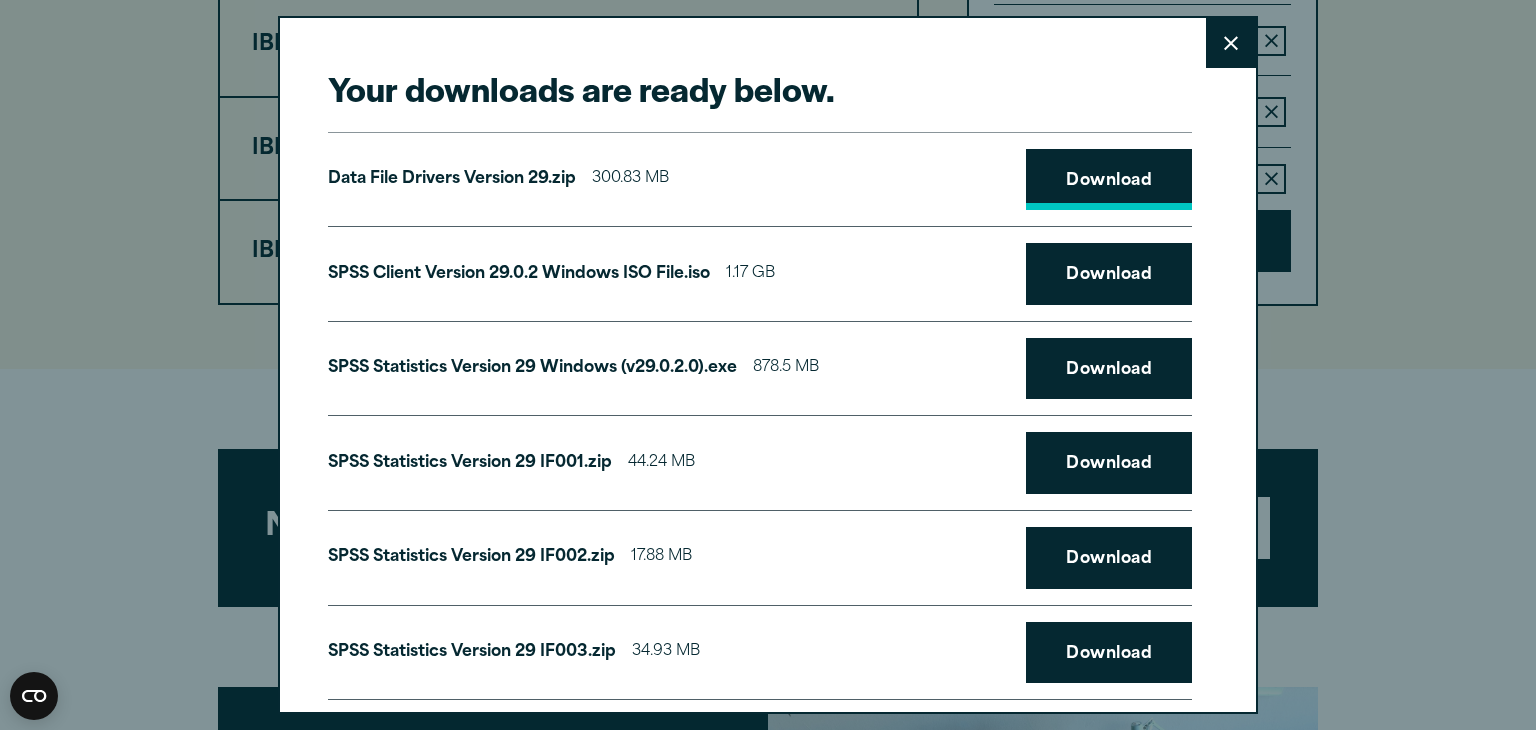 click on "Download" at bounding box center [1109, 180] 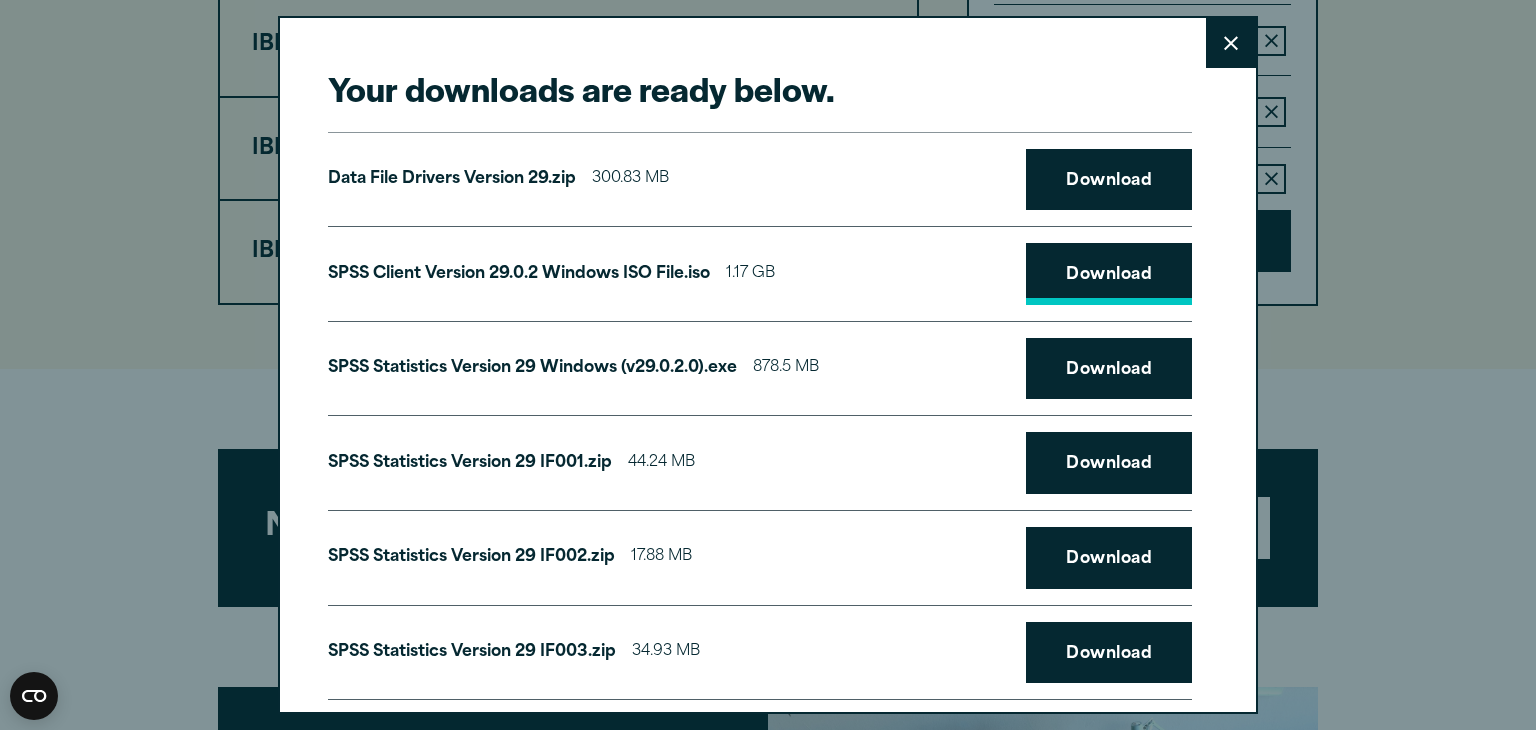 click on "Download" at bounding box center [1109, 274] 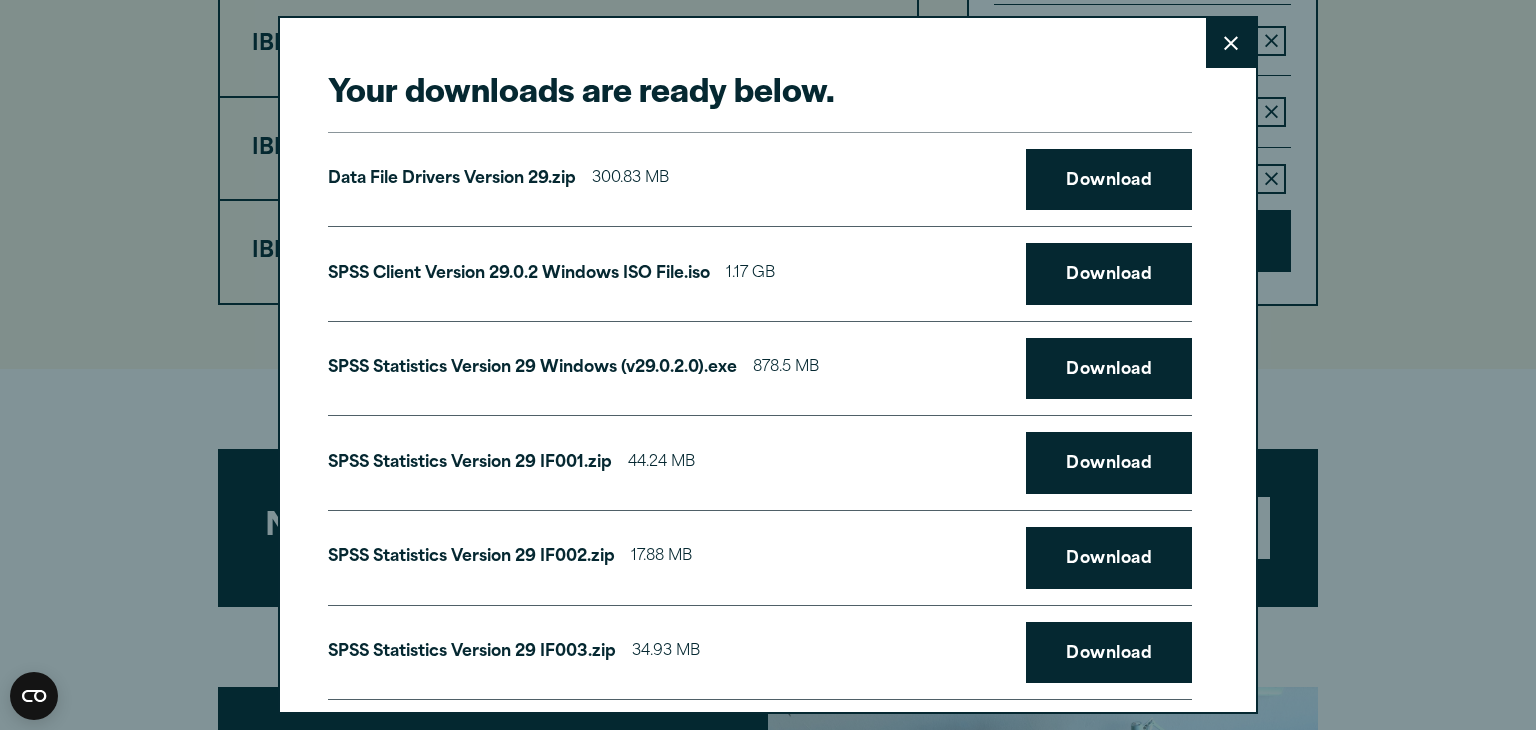 click on "SPSS Statistics Version 29 Windows (v29.0.2.0).exe
878.5 MB
Download" at bounding box center (760, 369) 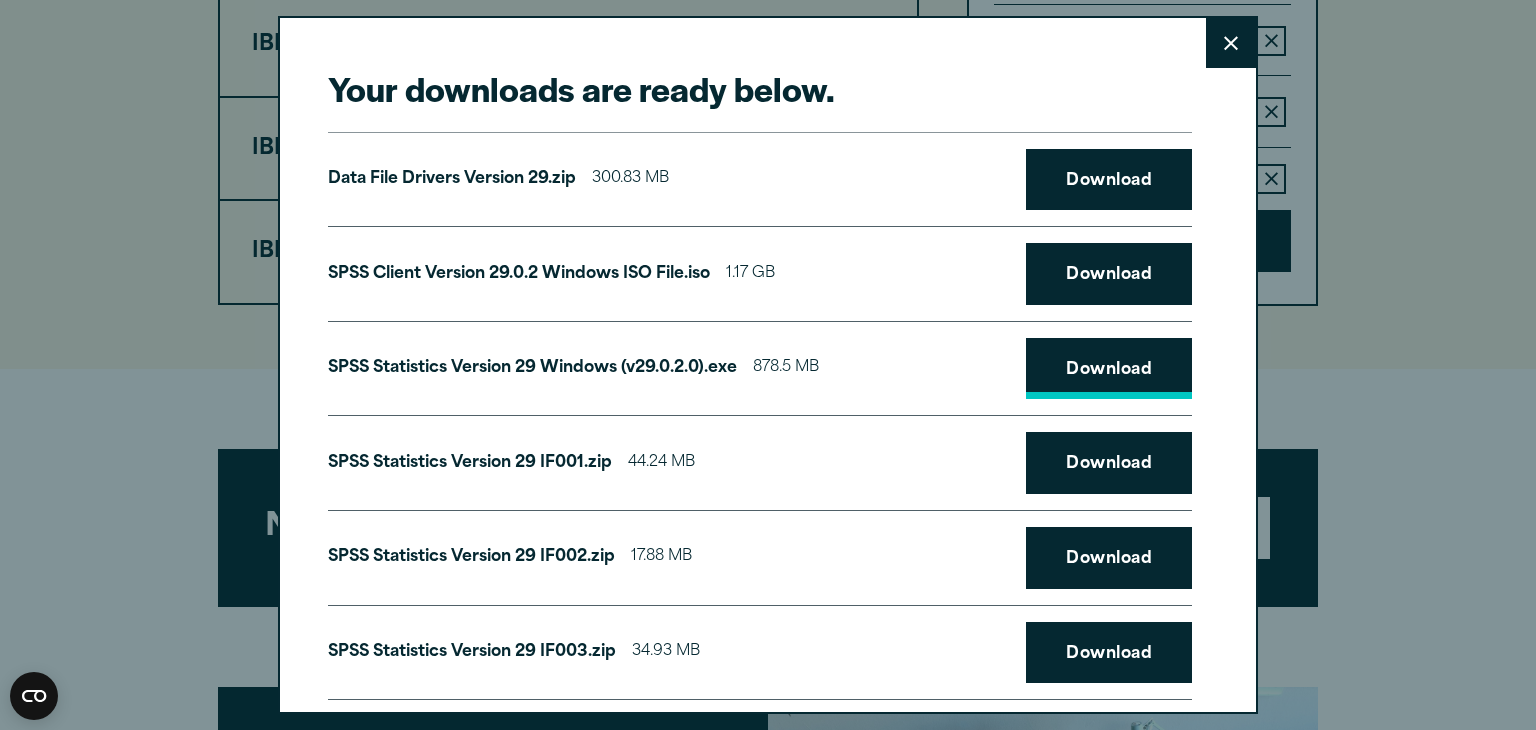 click on "Download" at bounding box center (1109, 369) 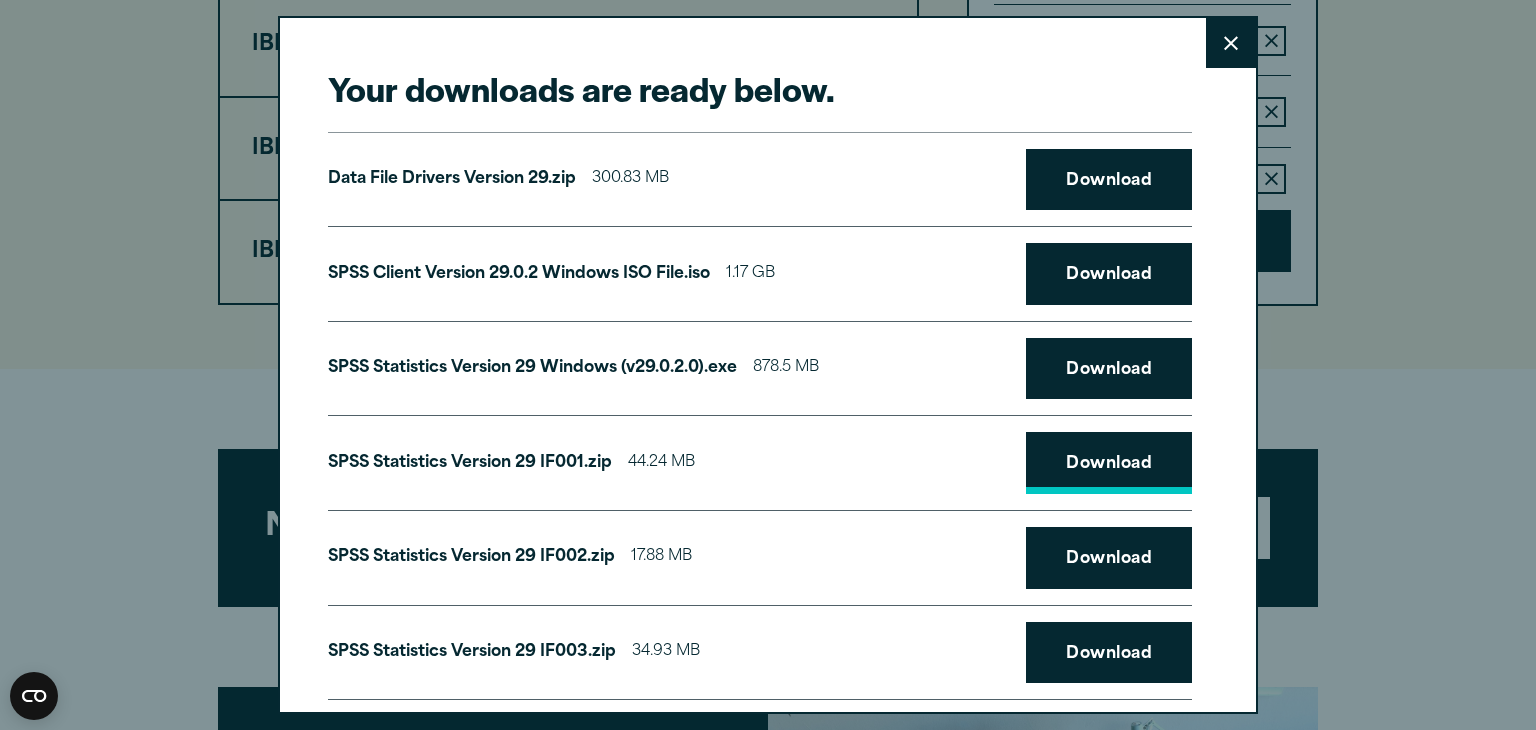 click on "Download" at bounding box center [1109, 463] 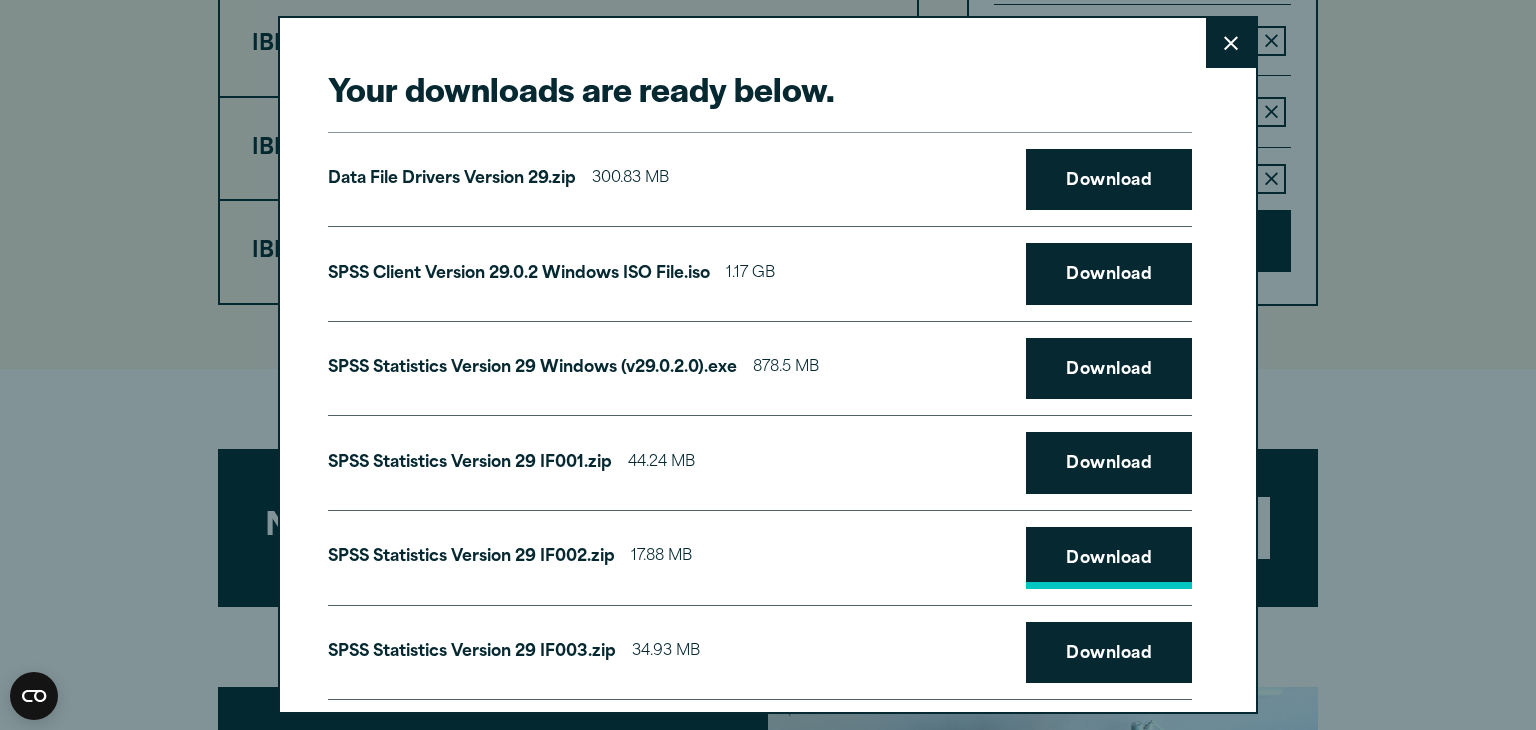 click on "Download" at bounding box center [1109, 558] 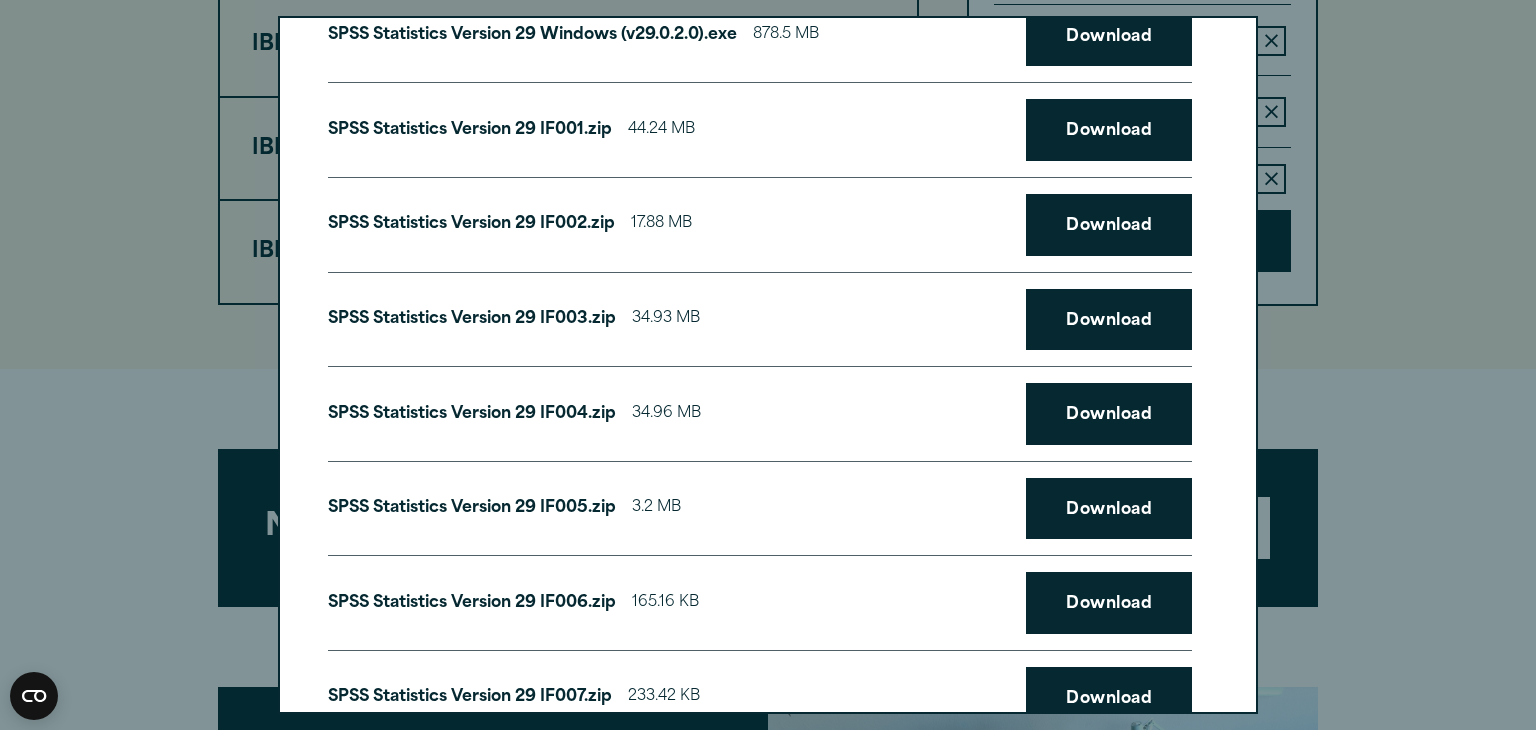 scroll, scrollTop: 500, scrollLeft: 0, axis: vertical 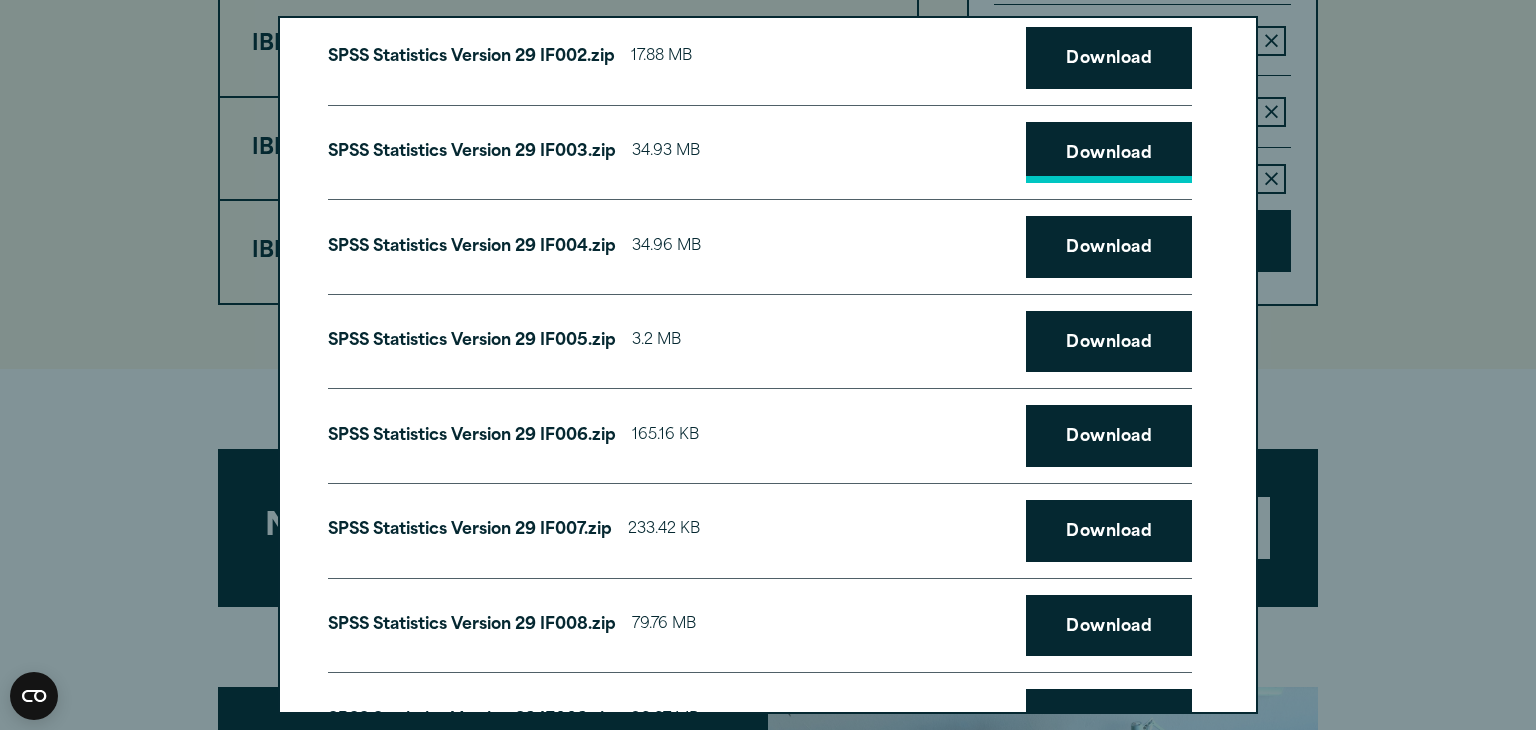 click on "Download" at bounding box center (1109, 153) 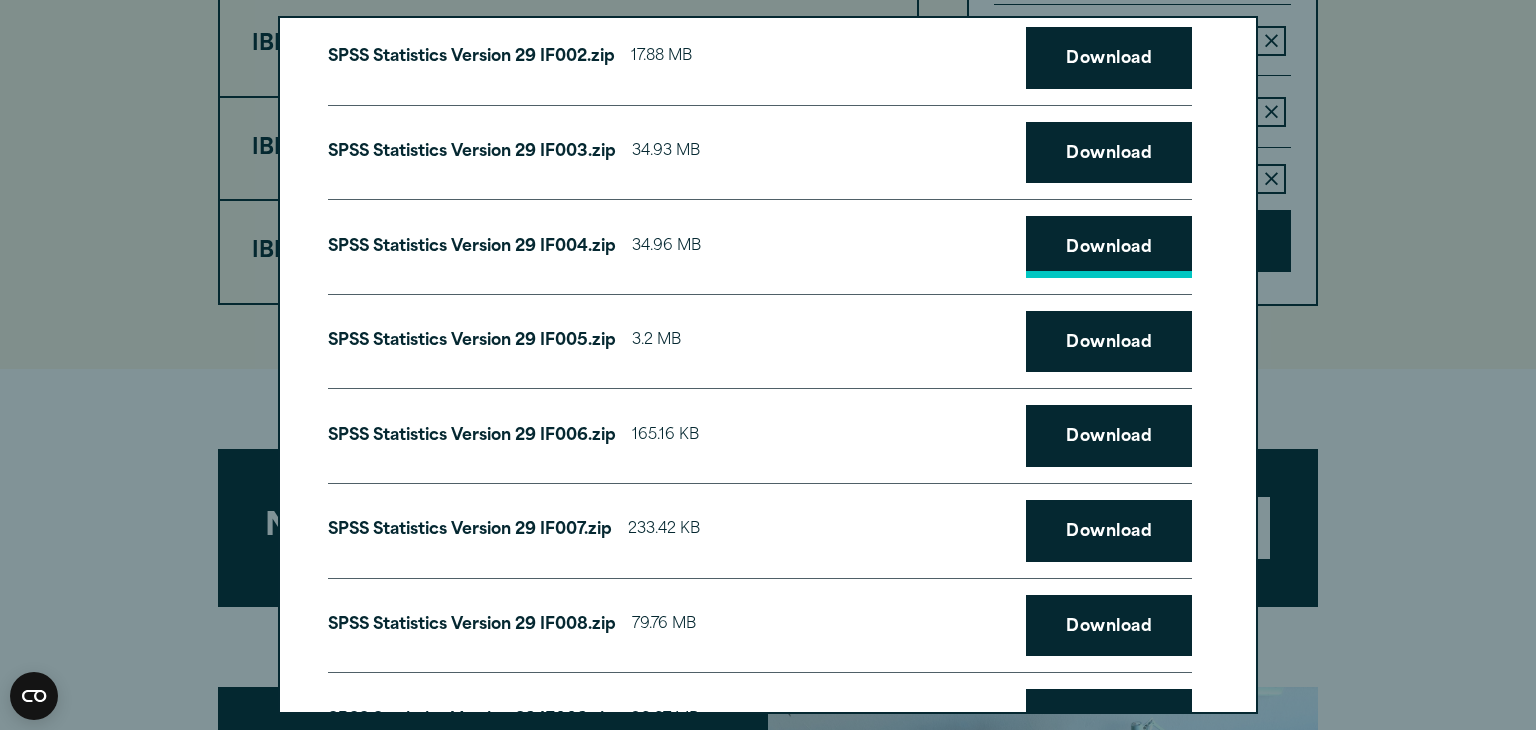 click on "Download" at bounding box center [1109, 247] 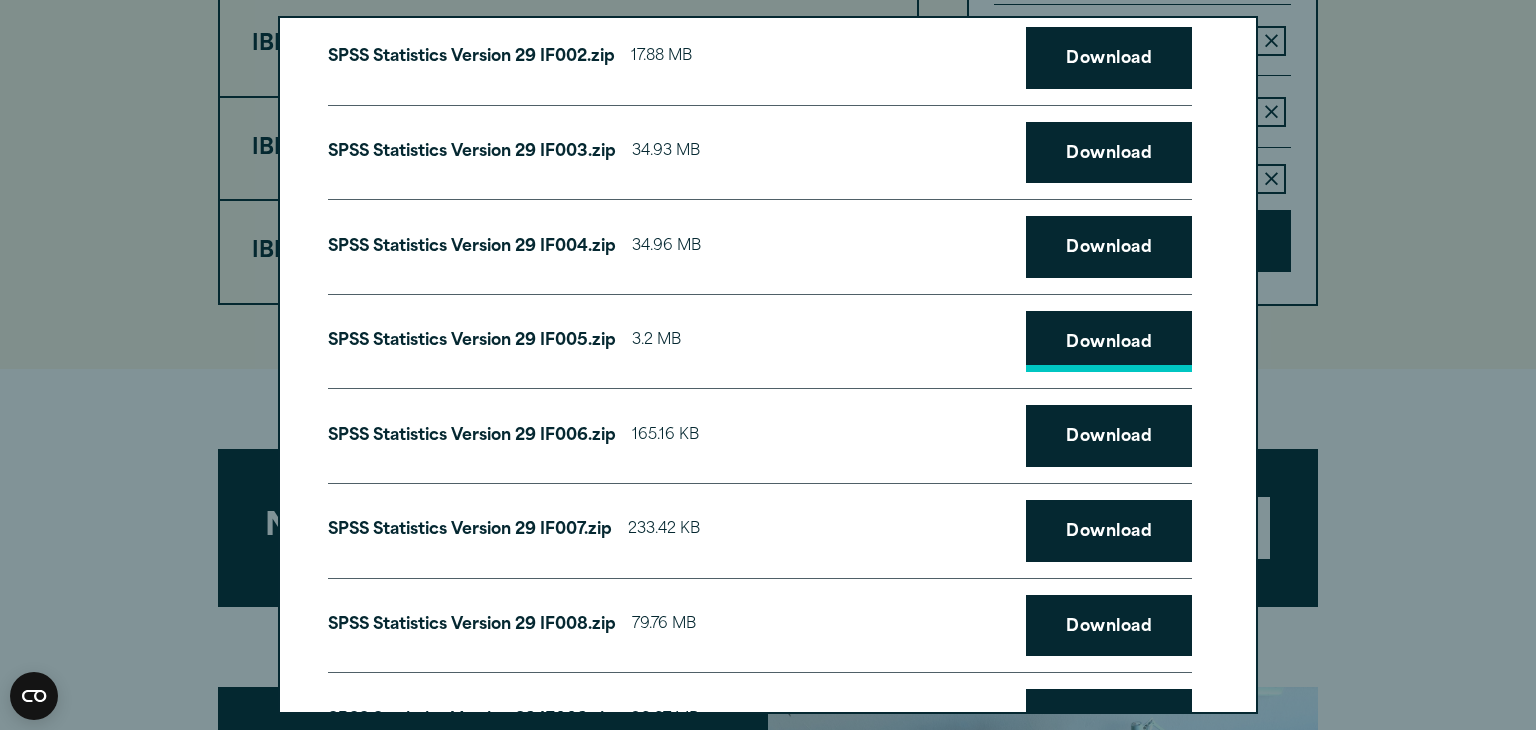 click on "Download" at bounding box center (1109, 342) 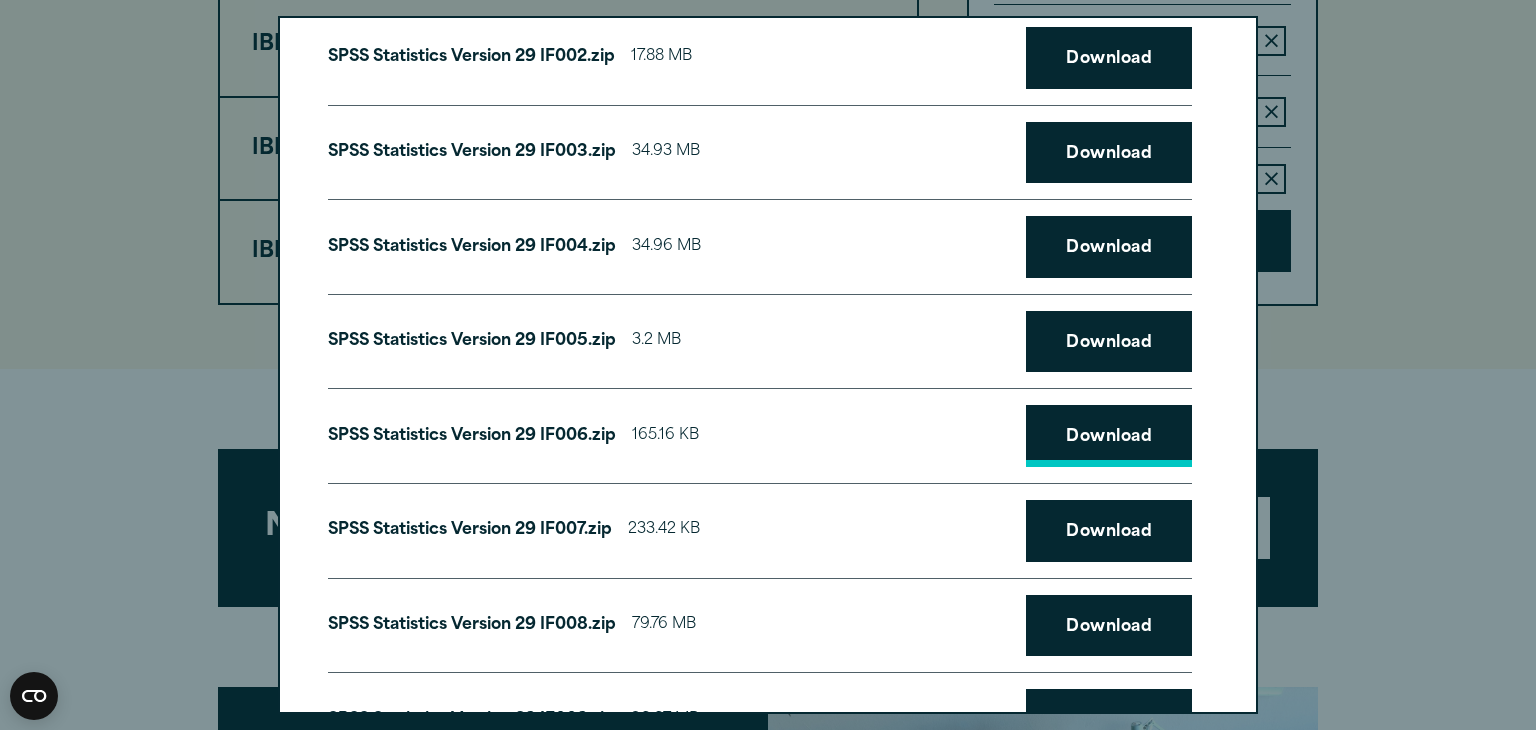 click on "Download" at bounding box center [1109, 436] 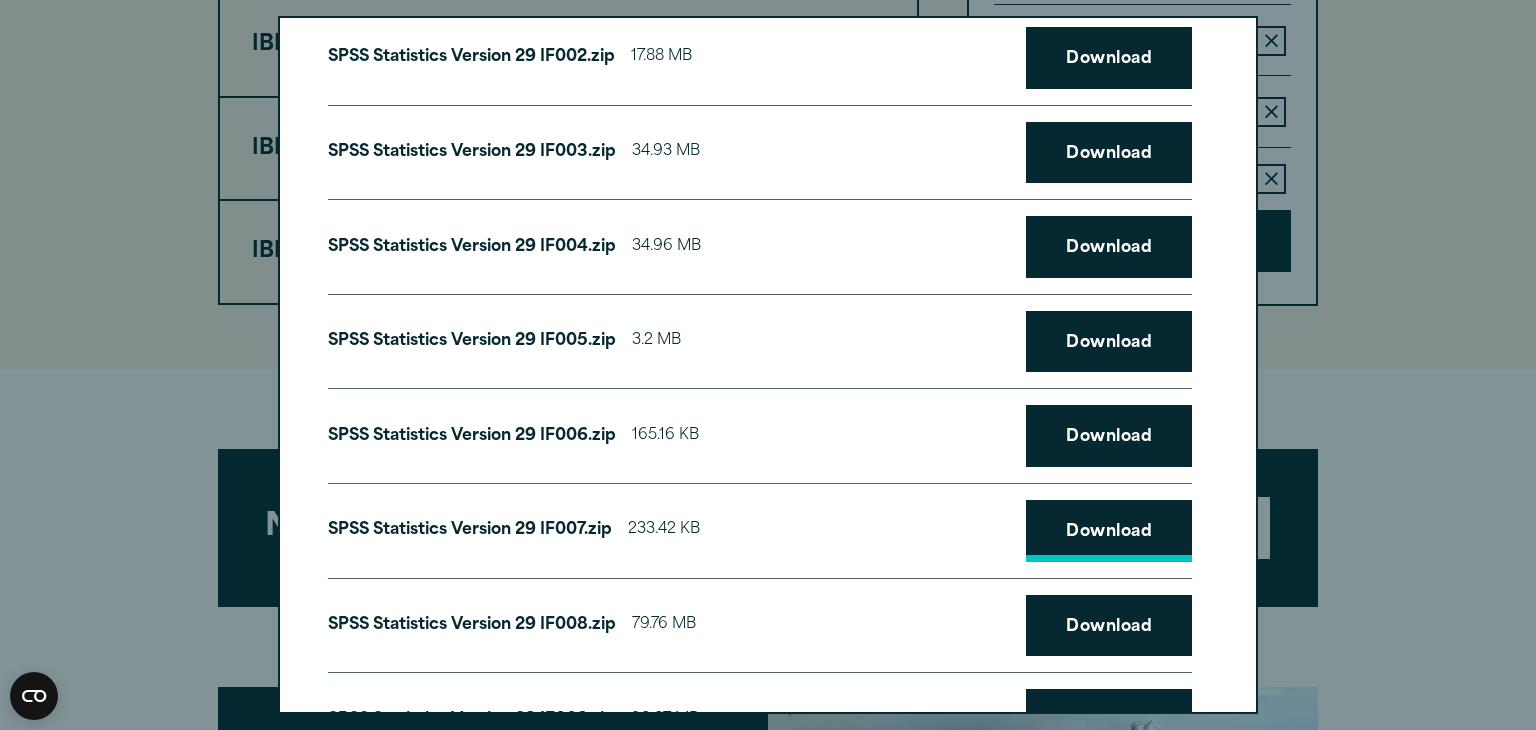click on "Download" at bounding box center [1109, 531] 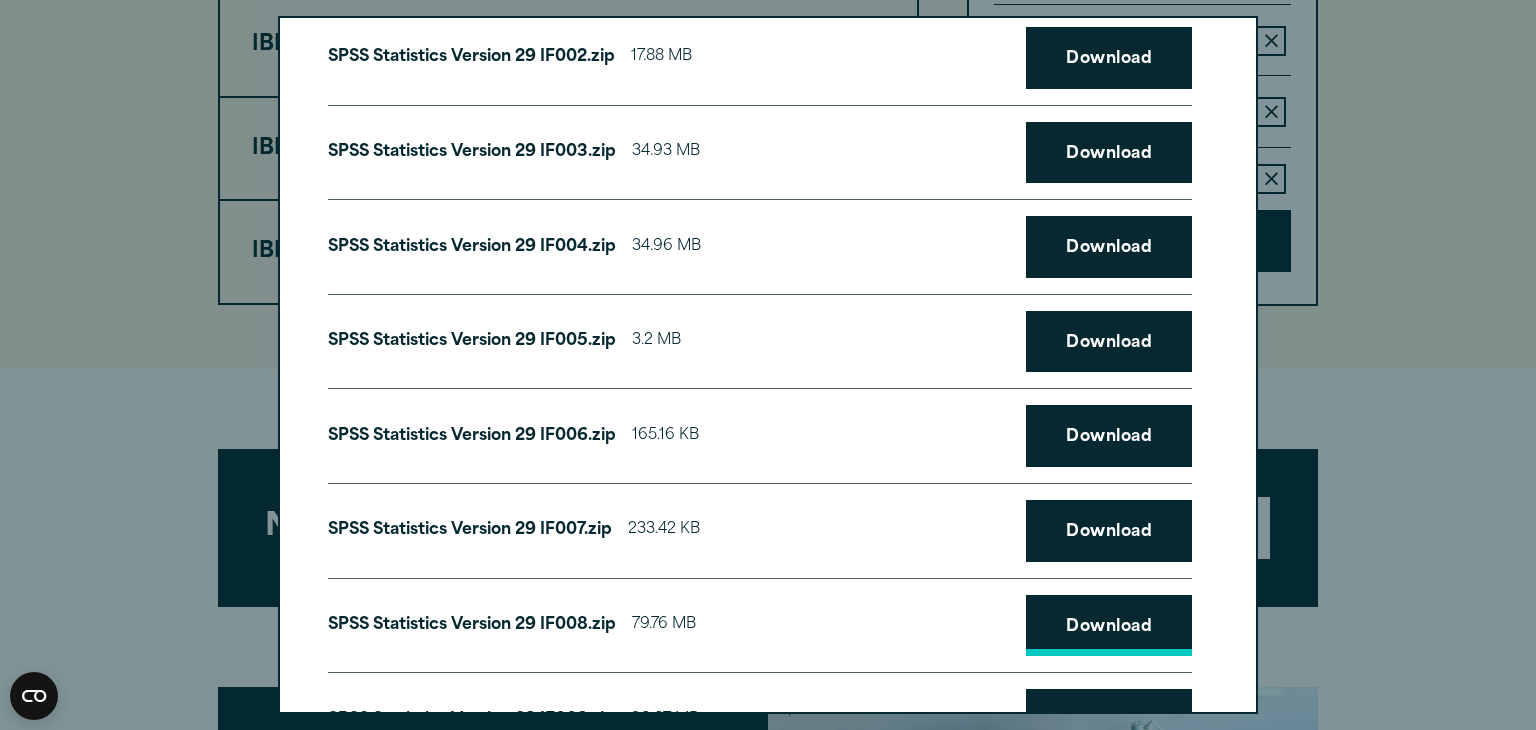 click on "Download" at bounding box center (1109, 626) 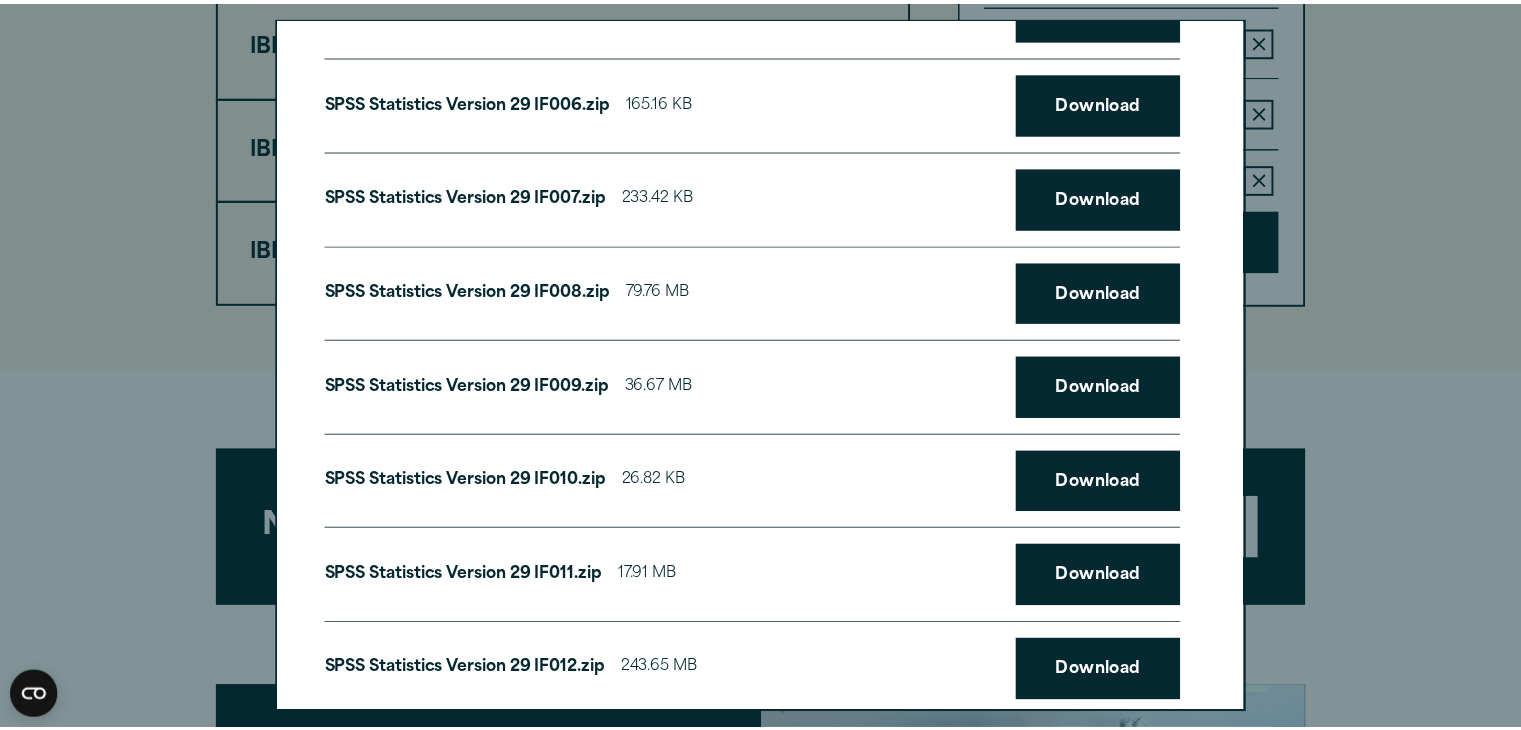 scroll, scrollTop: 975, scrollLeft: 0, axis: vertical 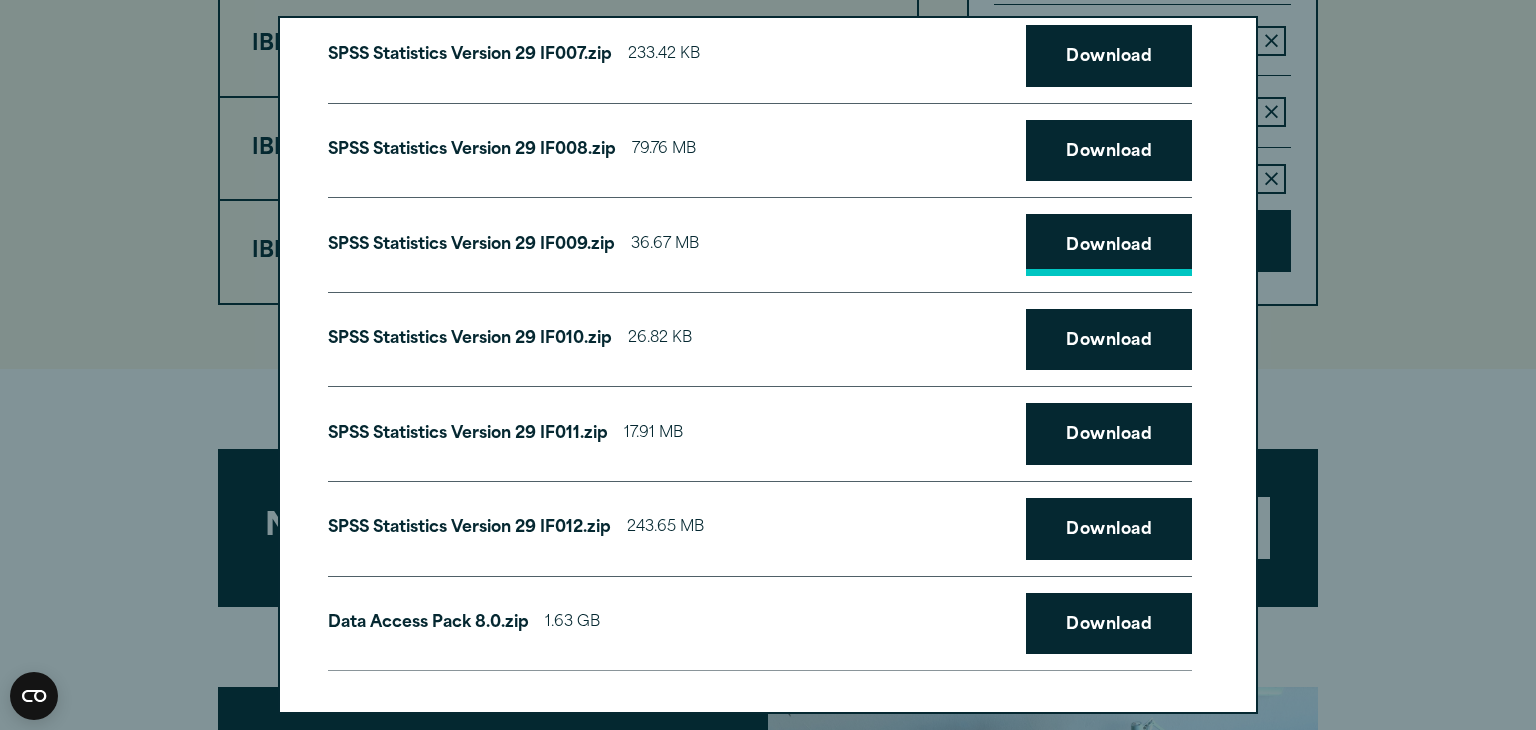 click on "Download" at bounding box center (1109, 245) 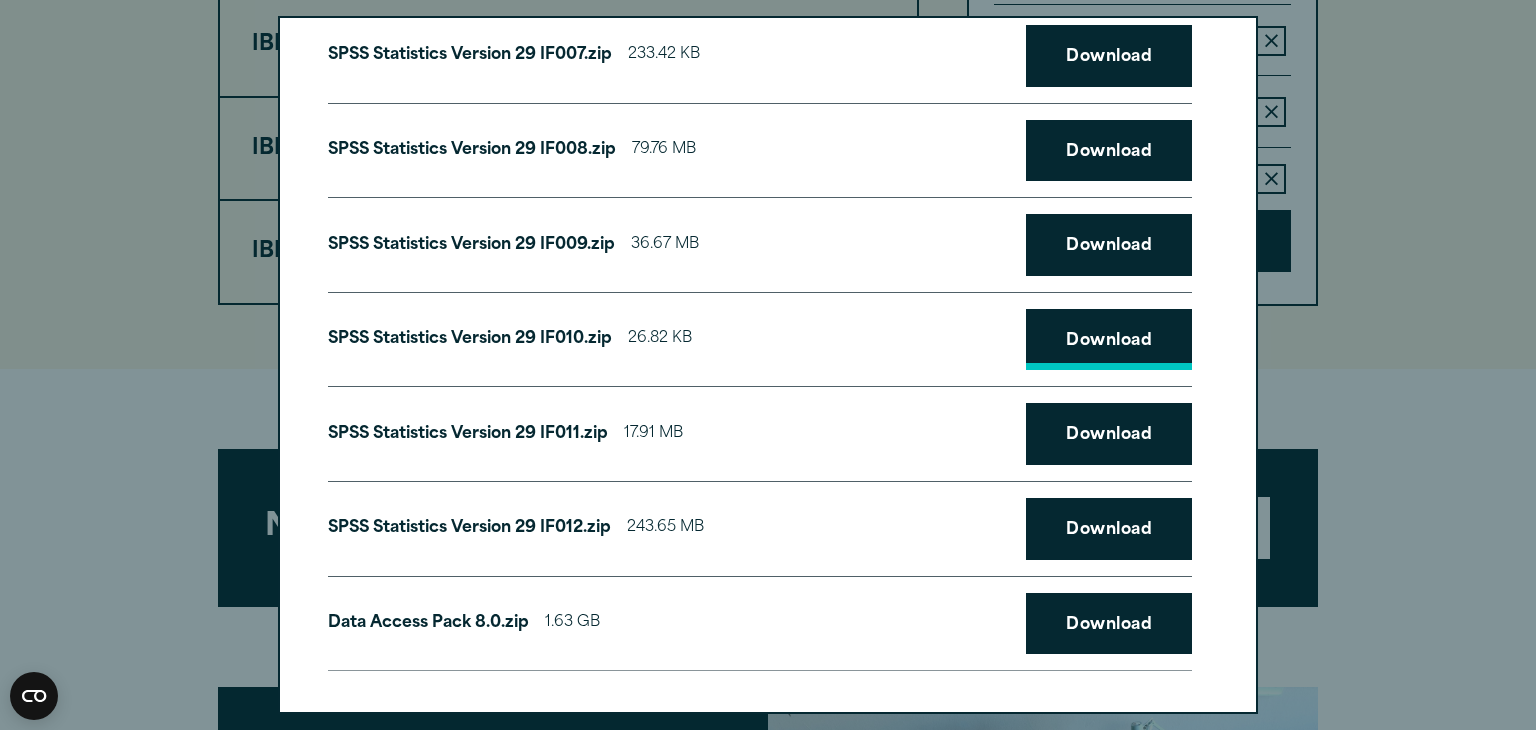 click on "Download" at bounding box center (1109, 340) 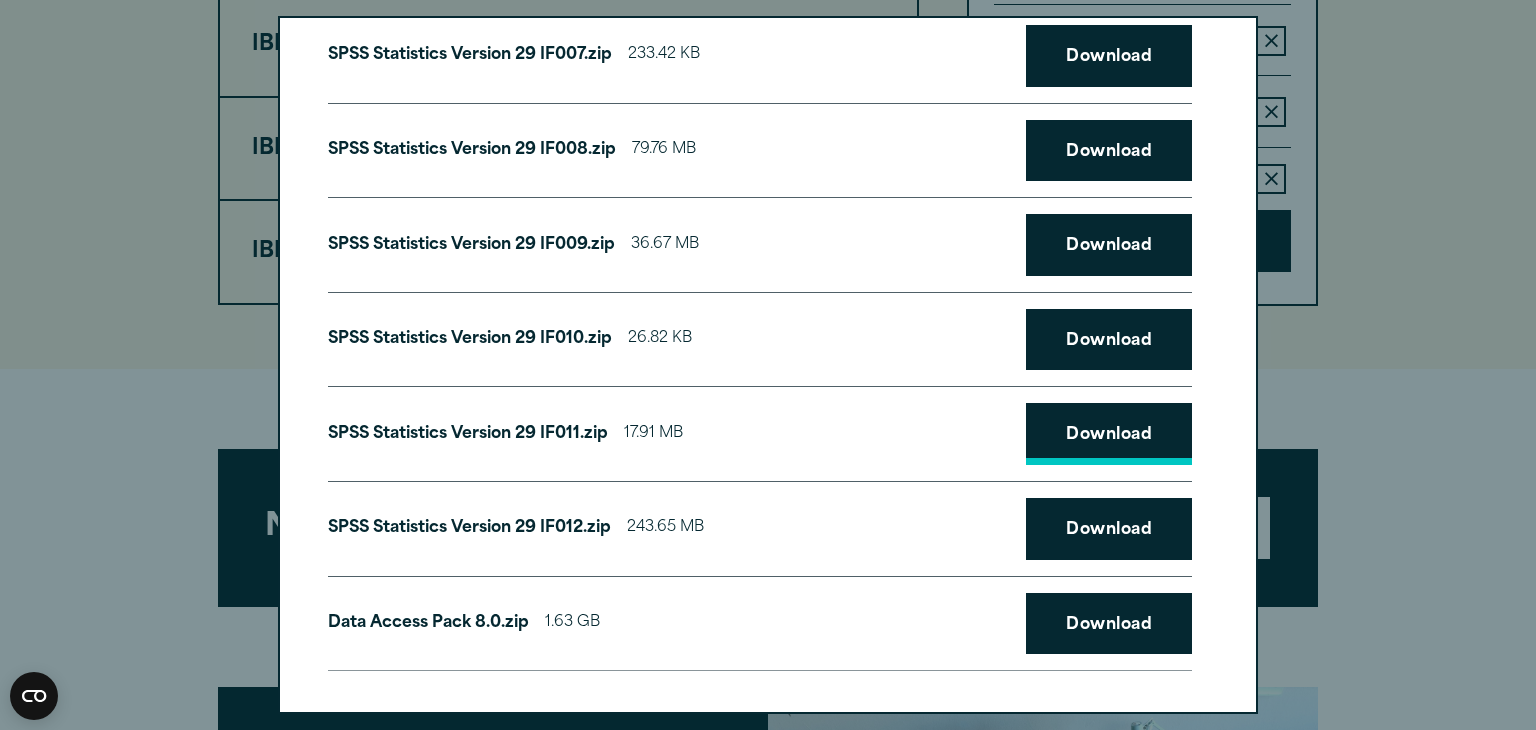 click on "Download" at bounding box center (1109, 434) 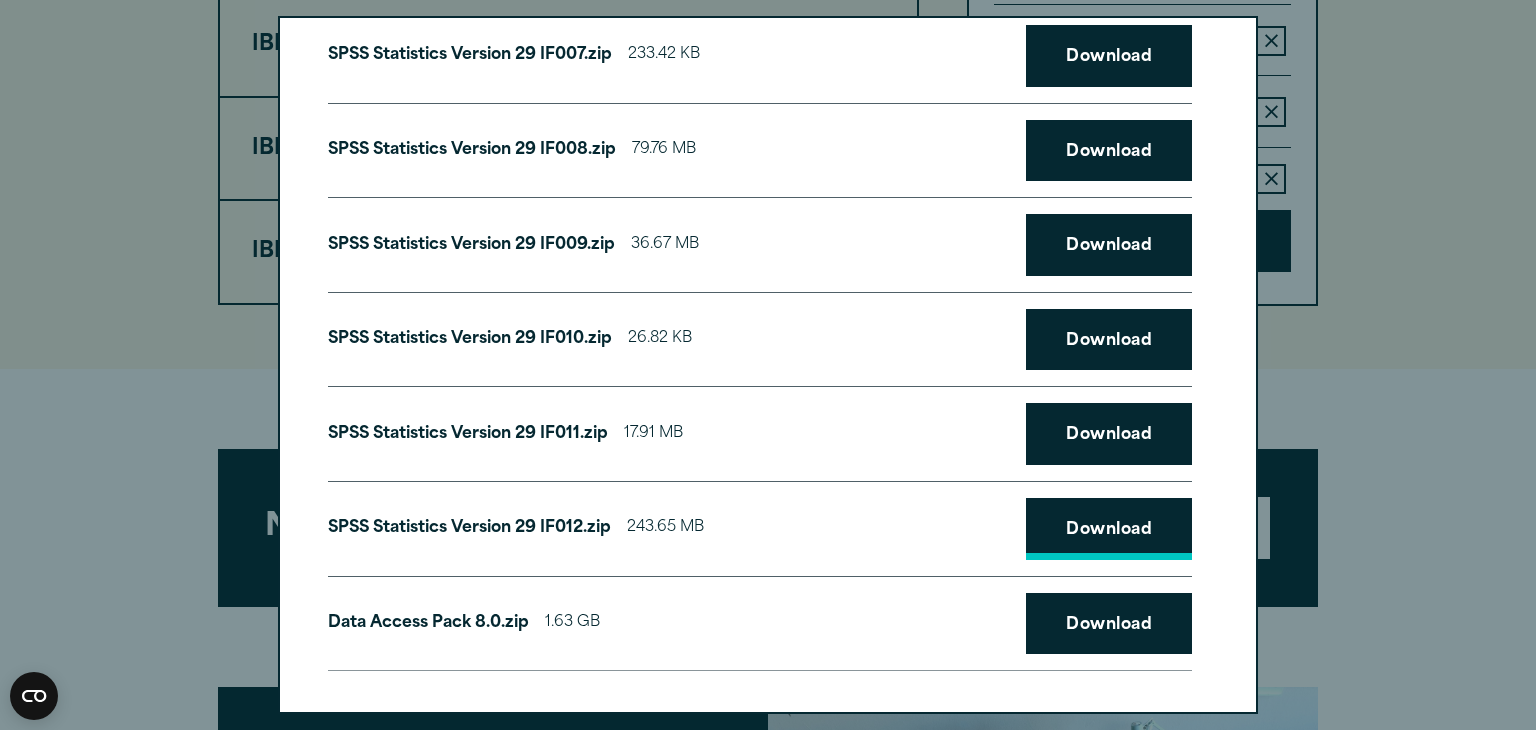 click on "Download" at bounding box center [1109, 529] 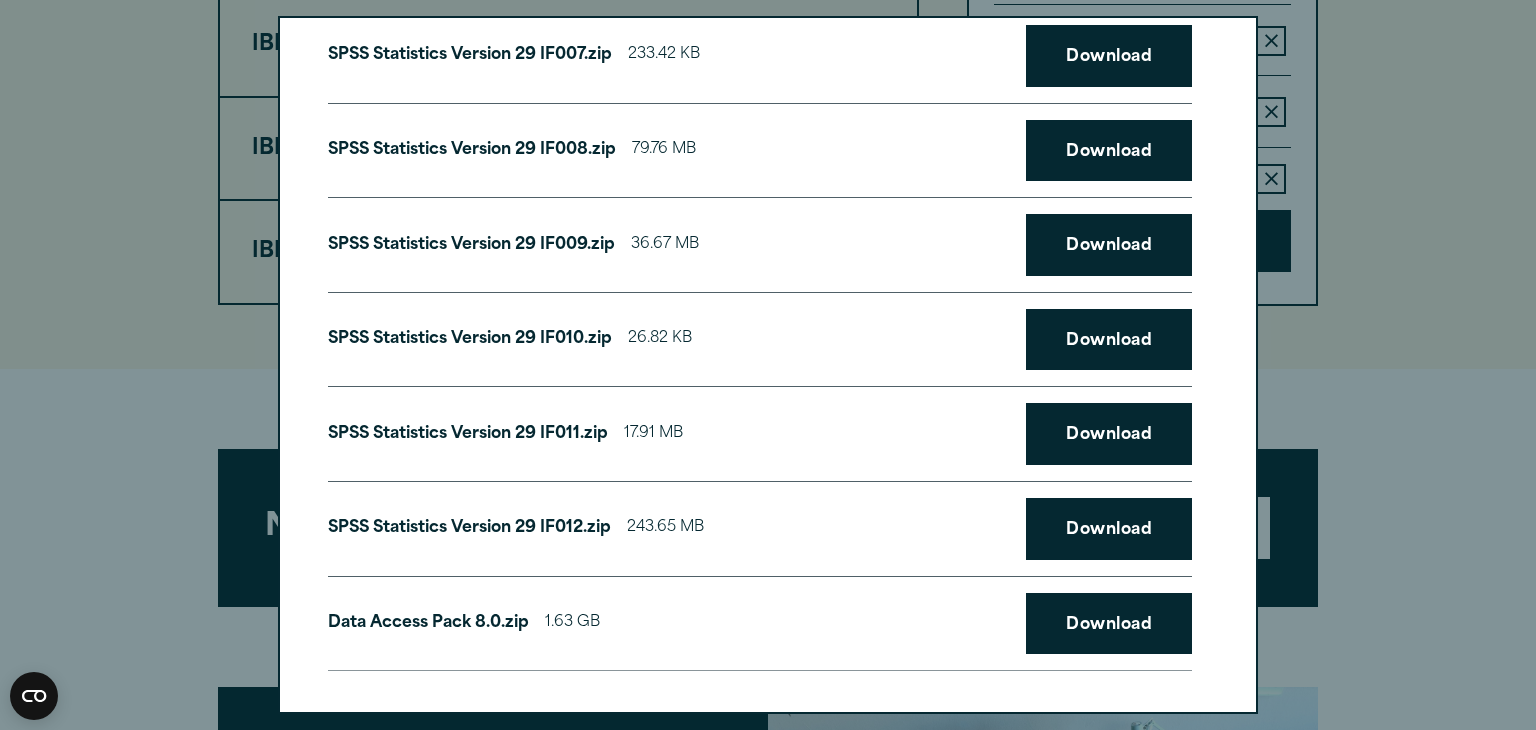 click on "Your downloads are ready below.
Close
Data File Drivers Version 29.zip
300.83 MB
Download
SPSS Client Version 29.0.2 Windows ISO File.iso
1.17 GB
Download
SPSS Statistics Version 29 Windows (v29.0.2.0).exe
878.5 MB
Download
SPSS Statistics Version 29 IF001.zip
44.24 MB
Download
SPSS Statistics Version 29 IF002.zip" at bounding box center [768, 365] 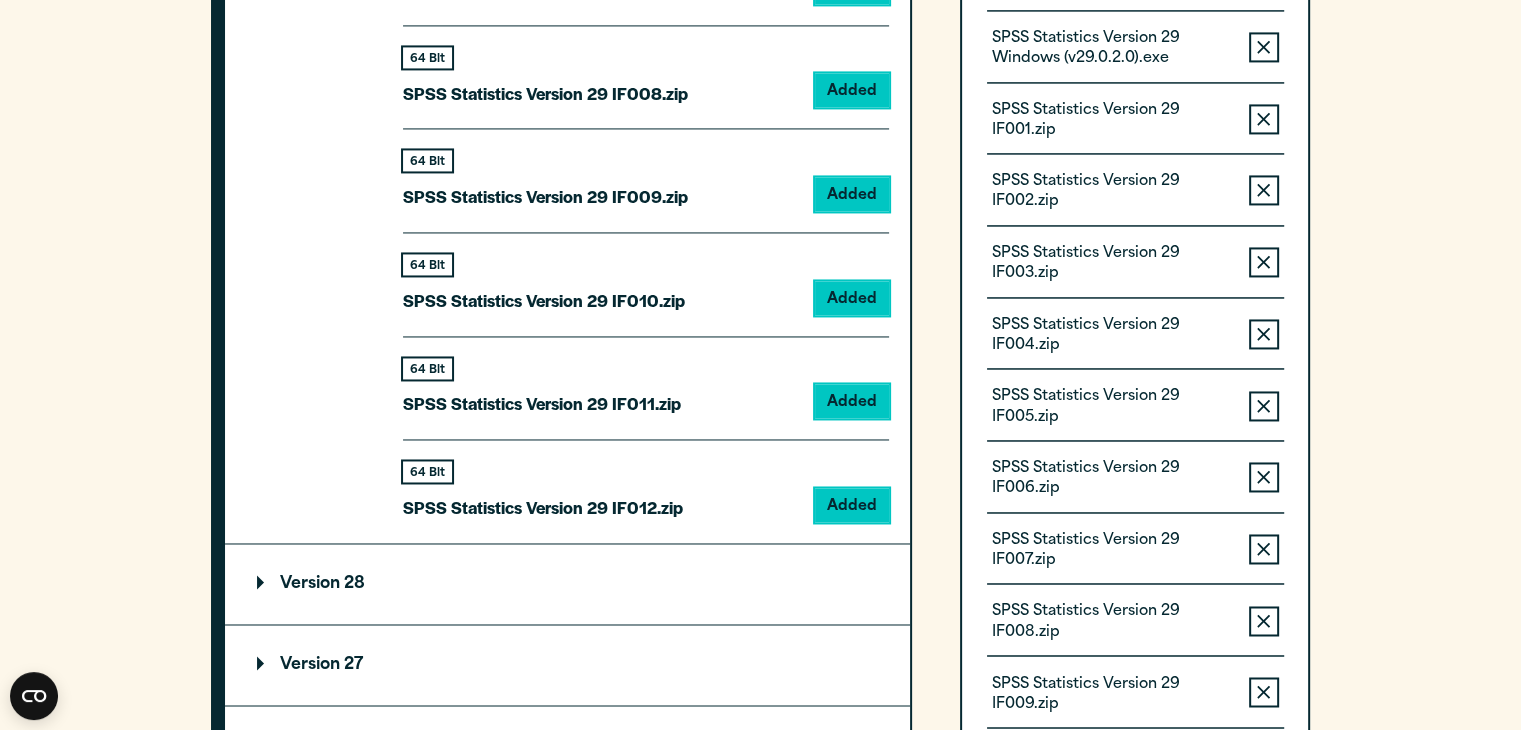scroll, scrollTop: 3081, scrollLeft: 0, axis: vertical 